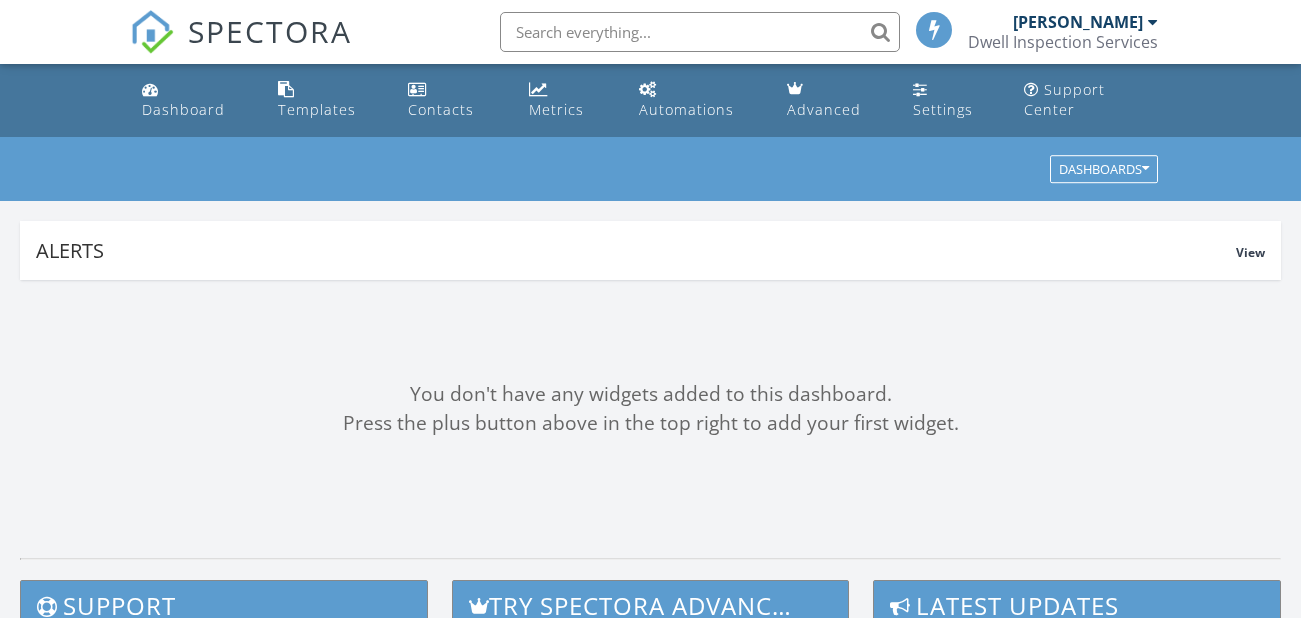 scroll, scrollTop: 0, scrollLeft: 0, axis: both 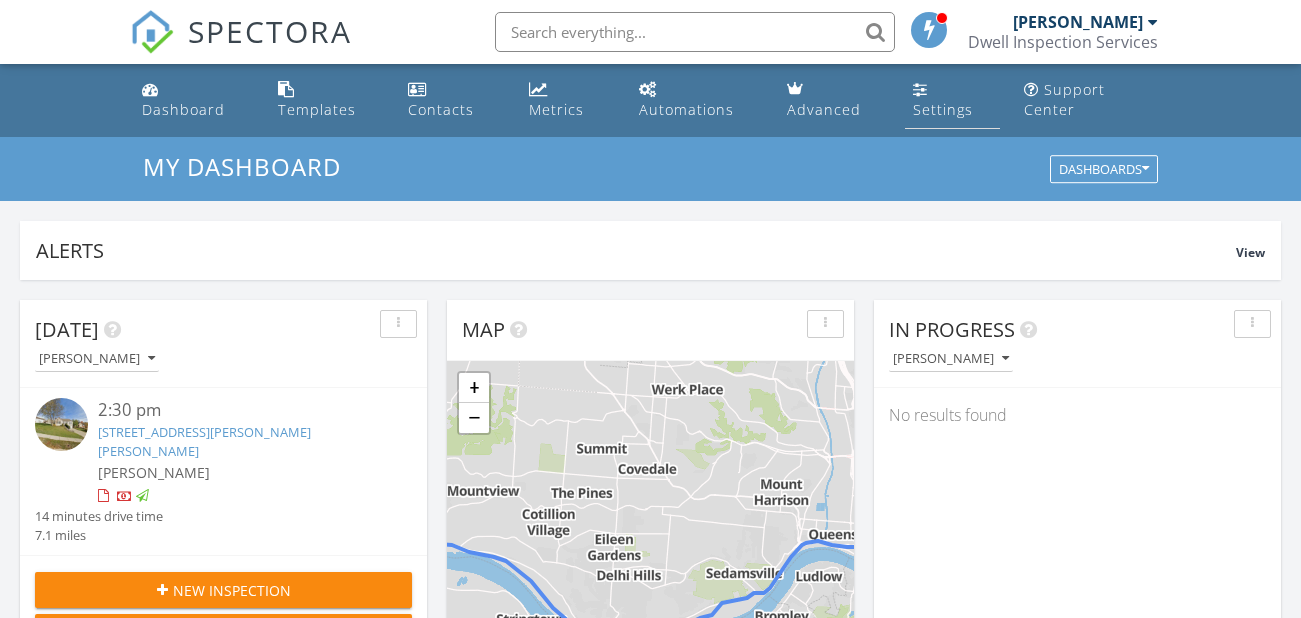 click on "Settings" at bounding box center (943, 109) 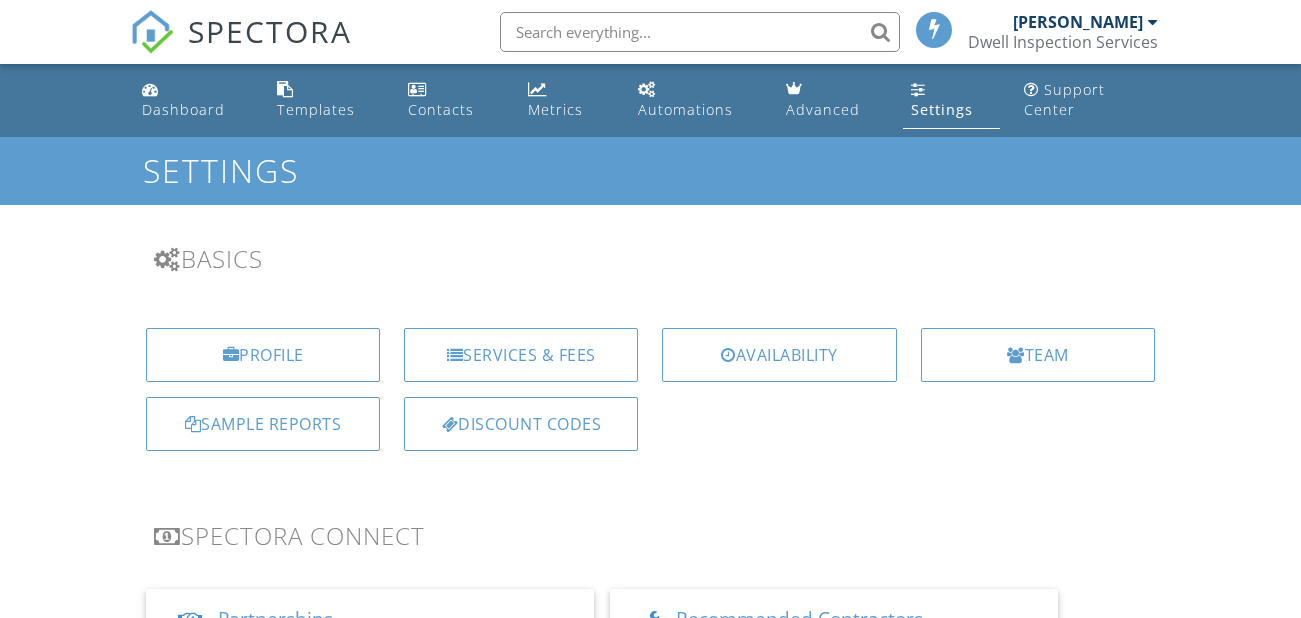 scroll, scrollTop: 0, scrollLeft: 0, axis: both 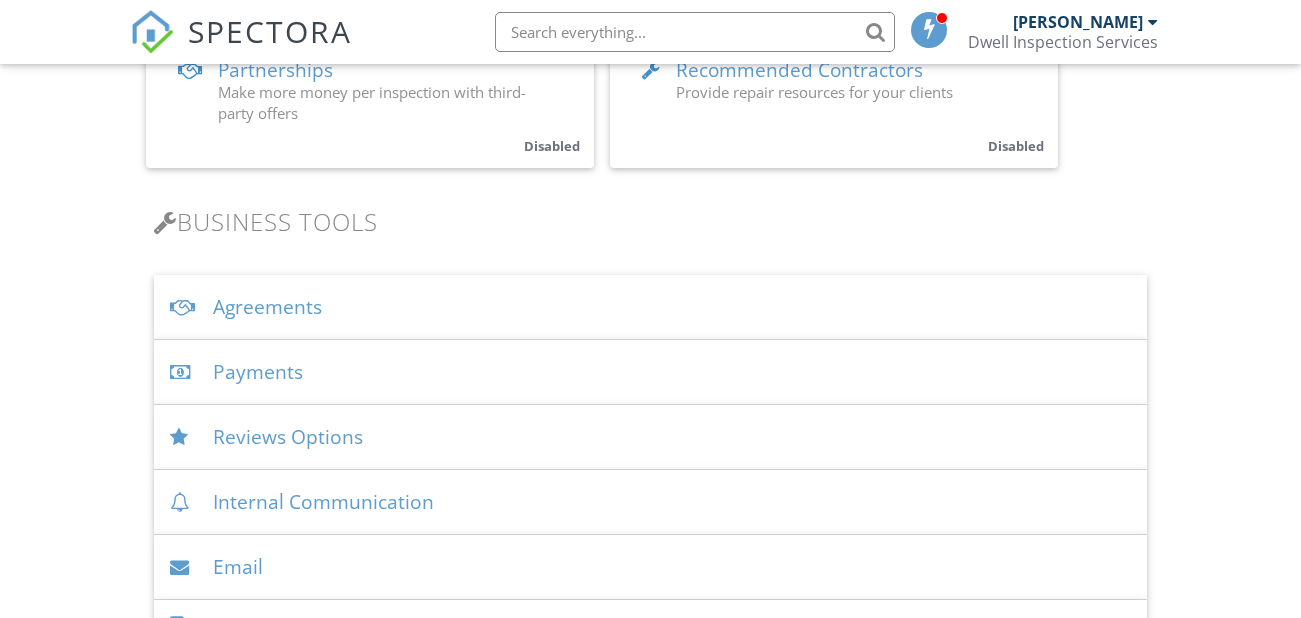 click on "Payments" at bounding box center [650, 372] 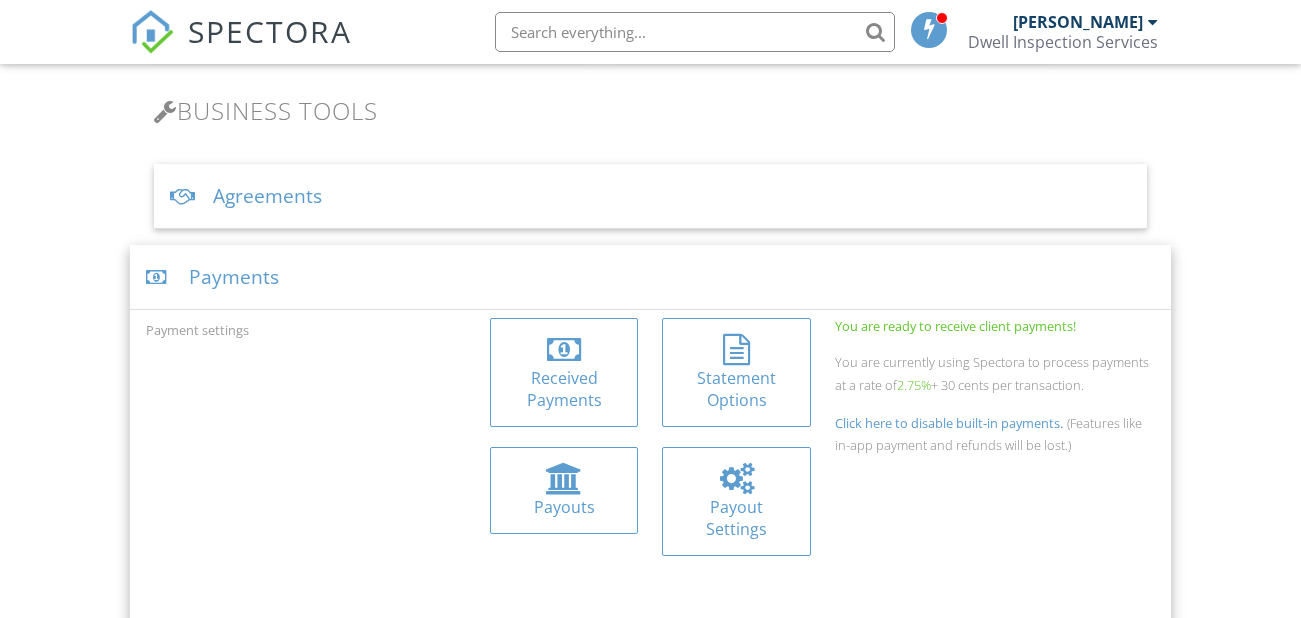 scroll, scrollTop: 698, scrollLeft: 0, axis: vertical 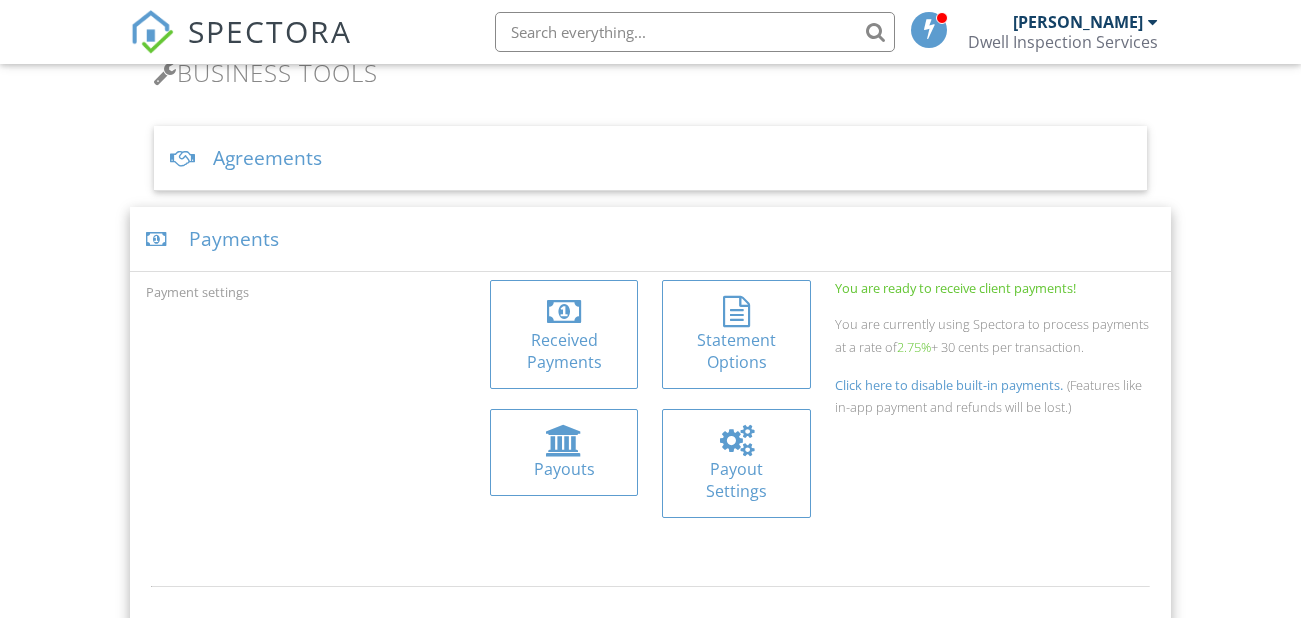 click on "Received Payments" at bounding box center [564, 351] 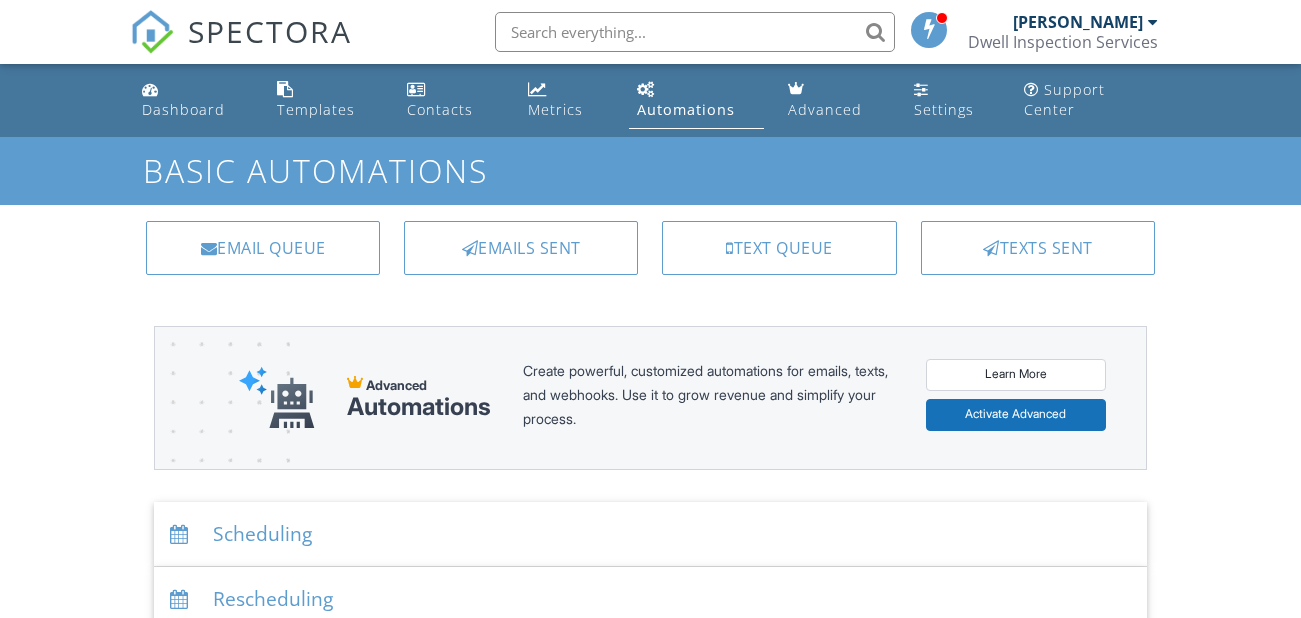 scroll, scrollTop: 25, scrollLeft: 0, axis: vertical 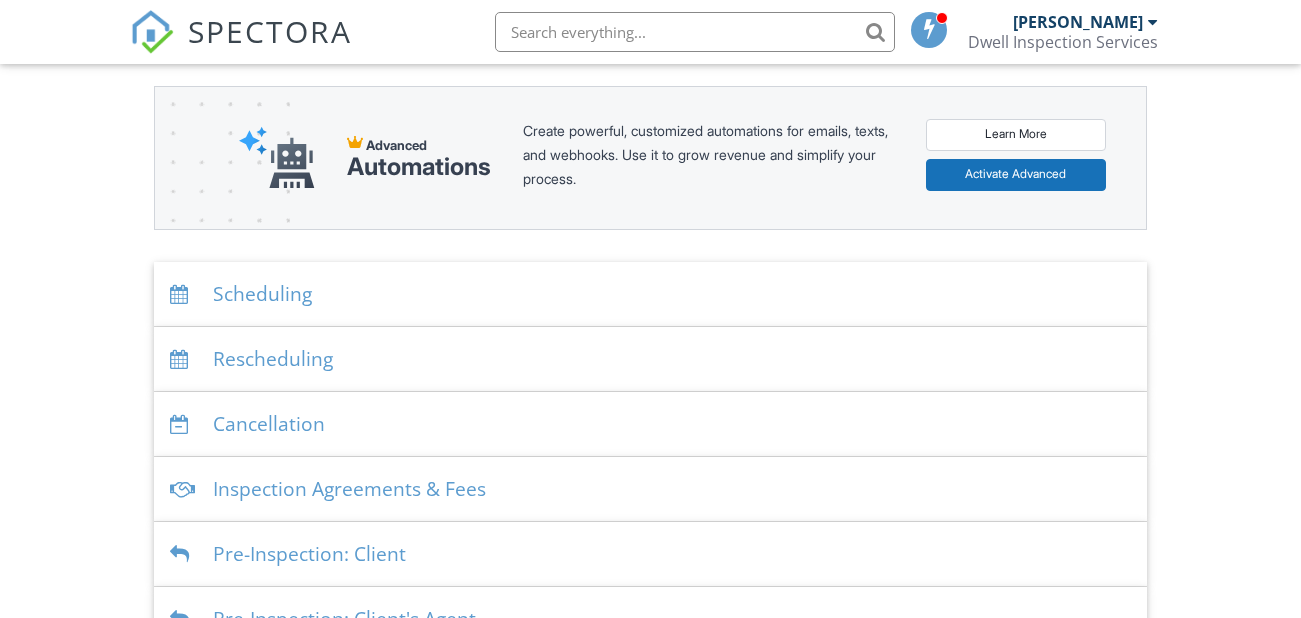 click on "Scheduling" at bounding box center [650, 294] 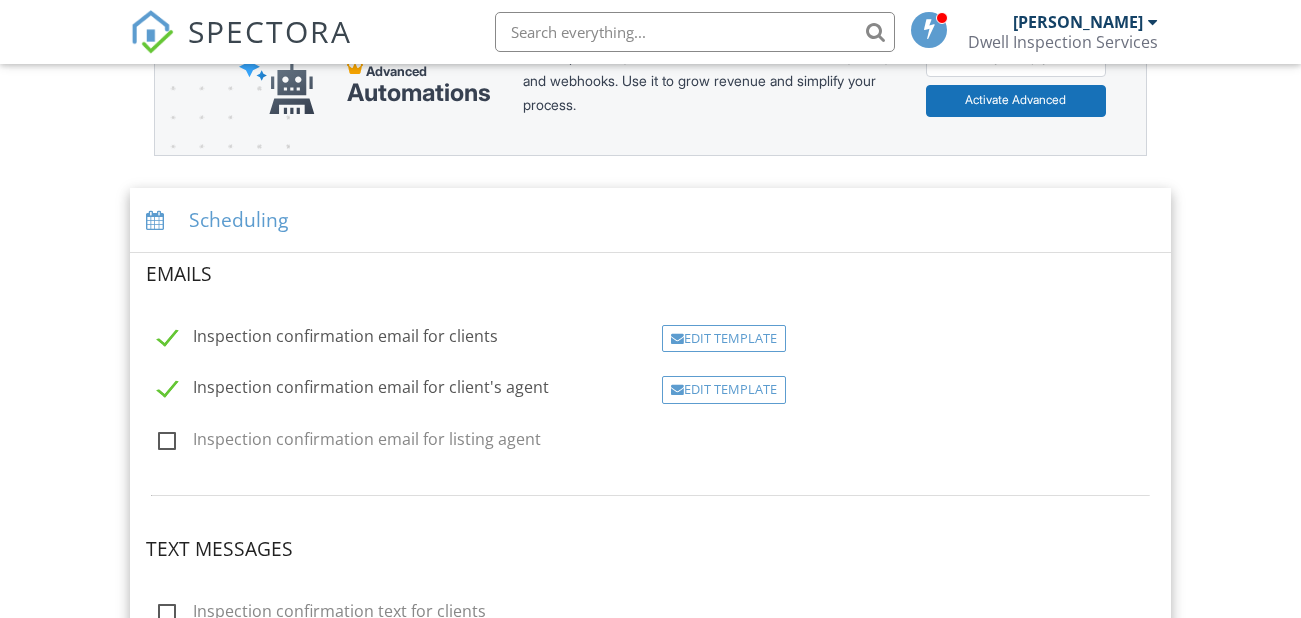 scroll, scrollTop: 317, scrollLeft: 0, axis: vertical 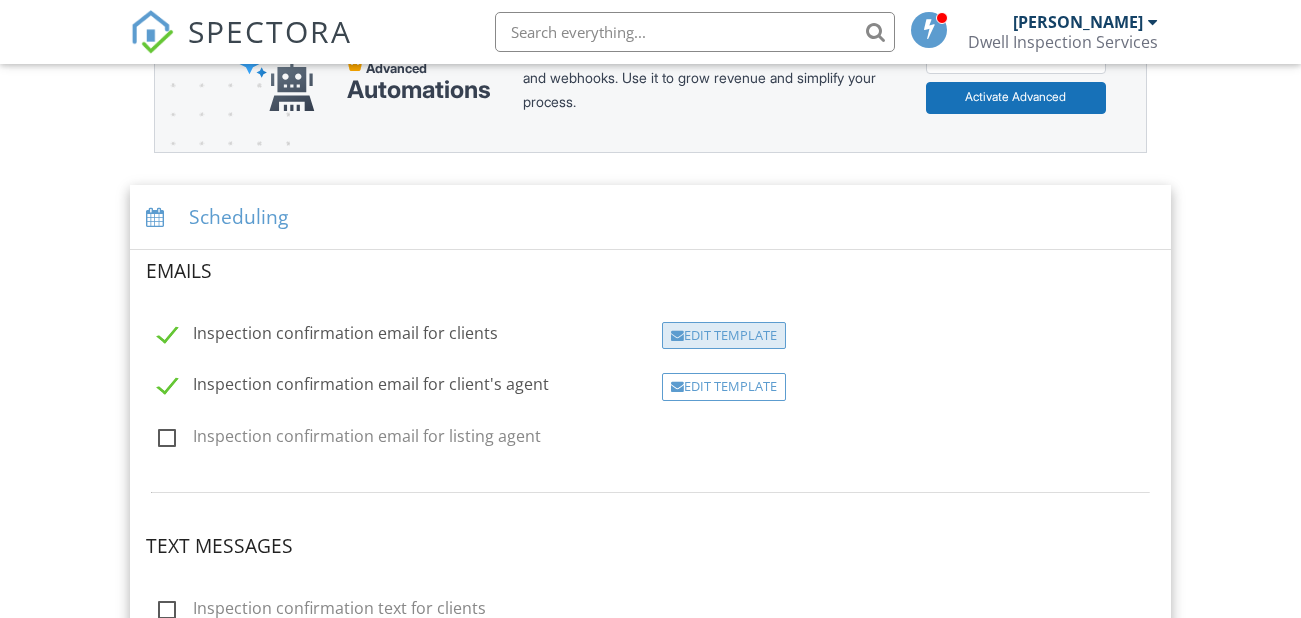 click on "Edit Template" at bounding box center (724, 336) 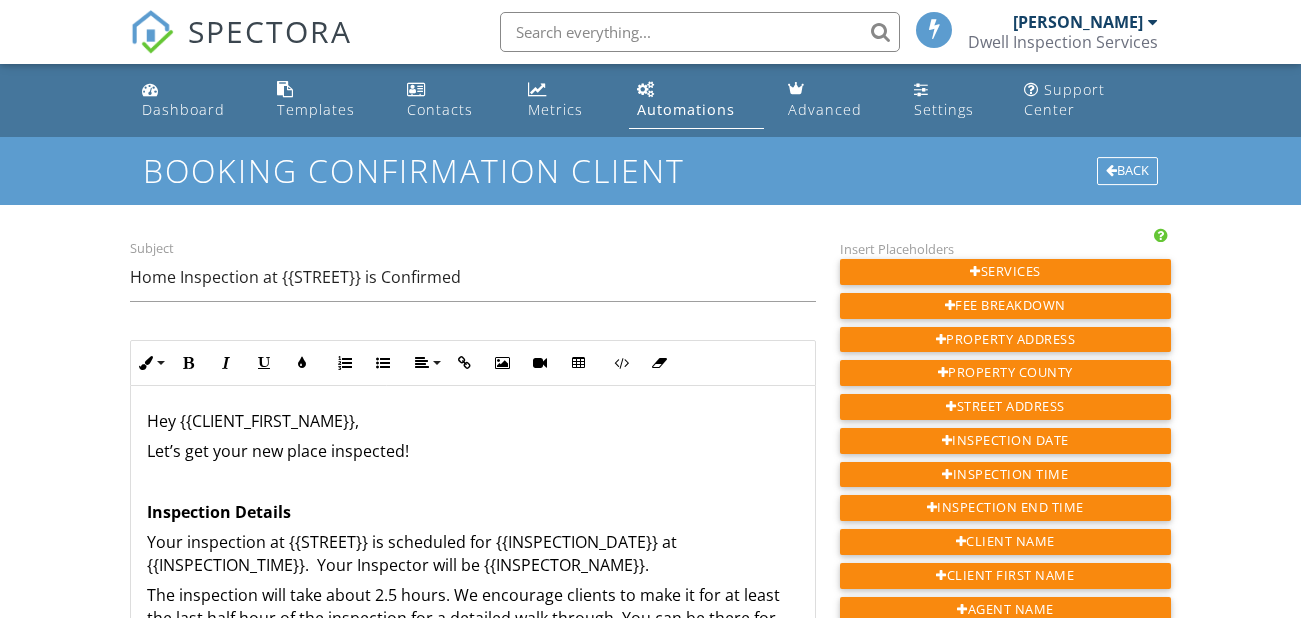 scroll, scrollTop: 0, scrollLeft: 0, axis: both 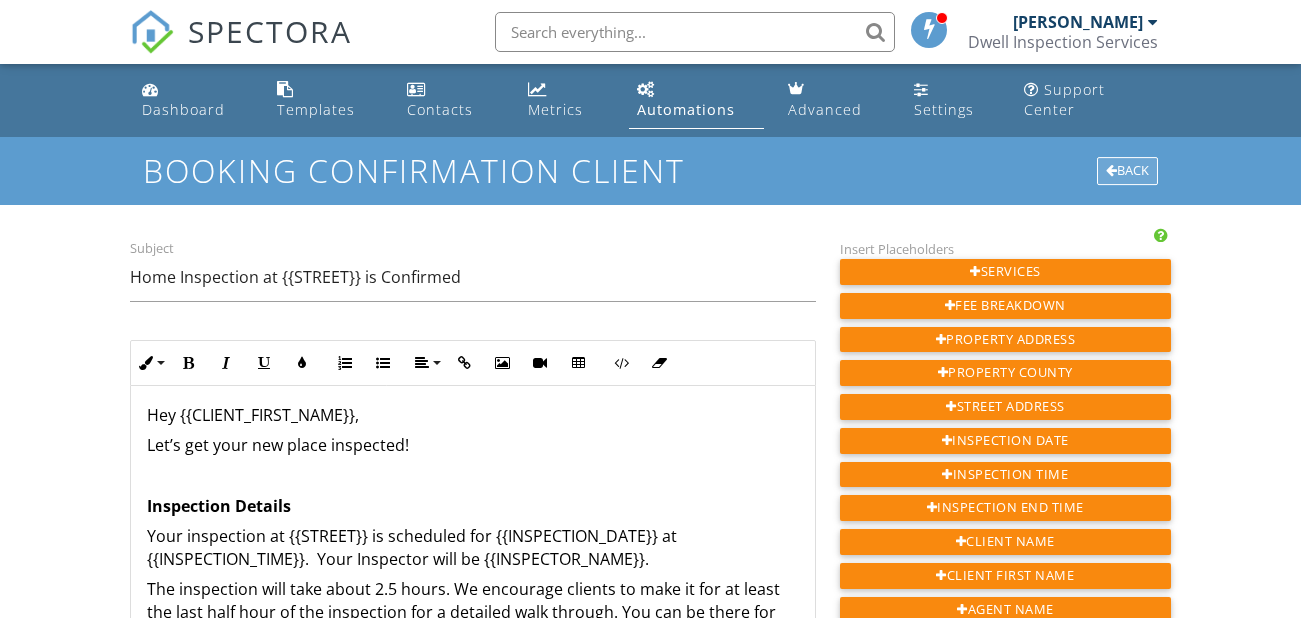 click on "Back" at bounding box center (1127, 171) 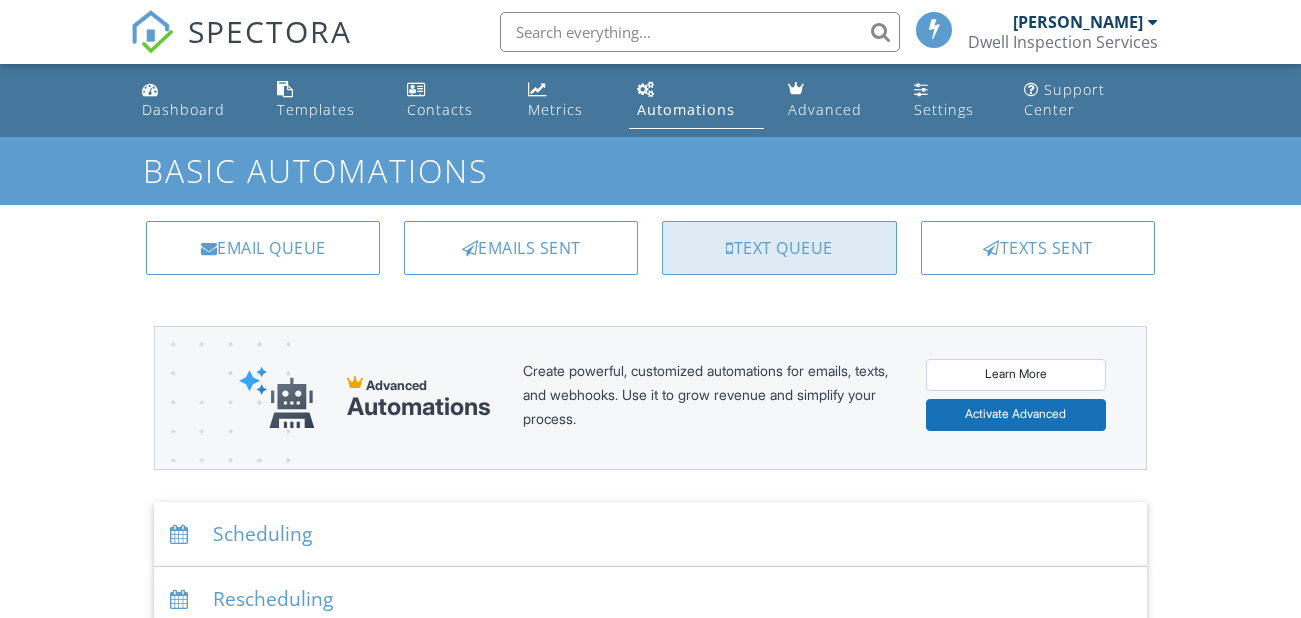 scroll, scrollTop: 0, scrollLeft: 0, axis: both 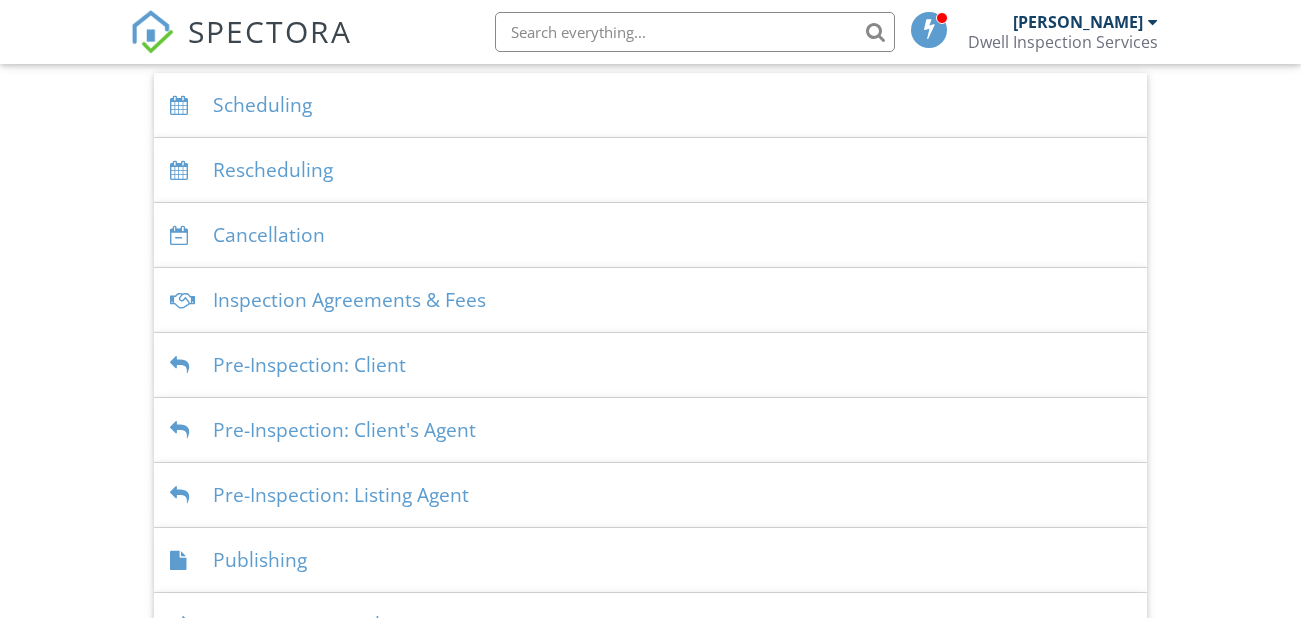click on "Pre-Inspection: Client" at bounding box center (650, 365) 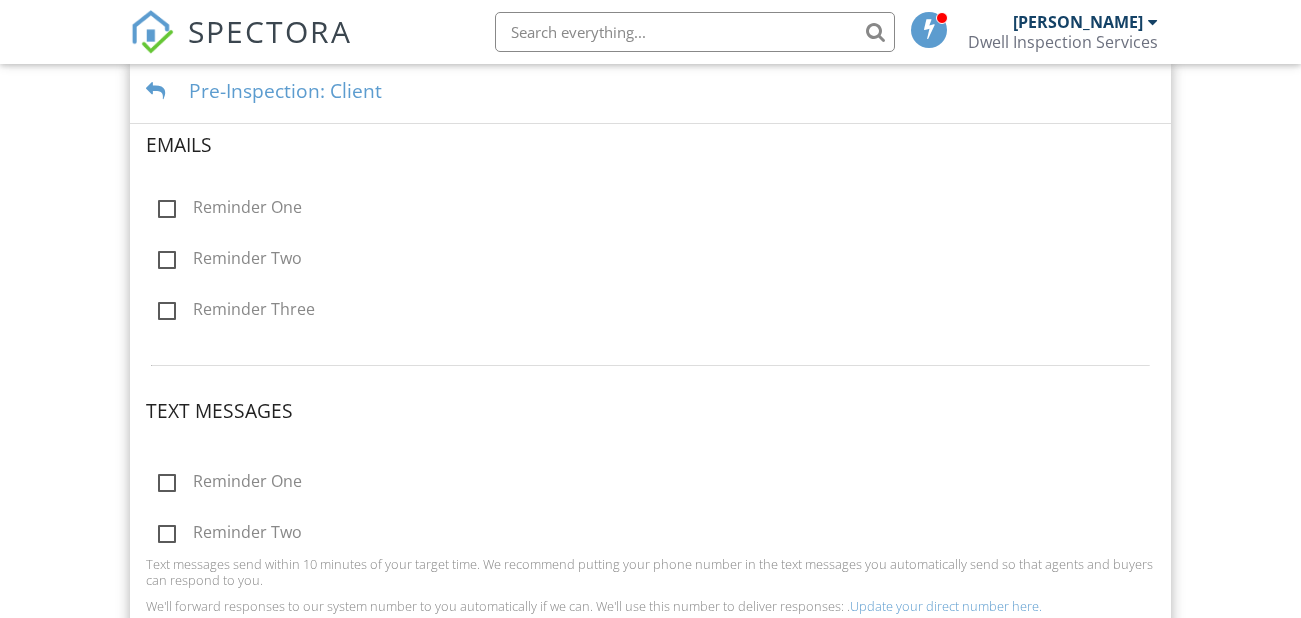 scroll, scrollTop: 749, scrollLeft: 0, axis: vertical 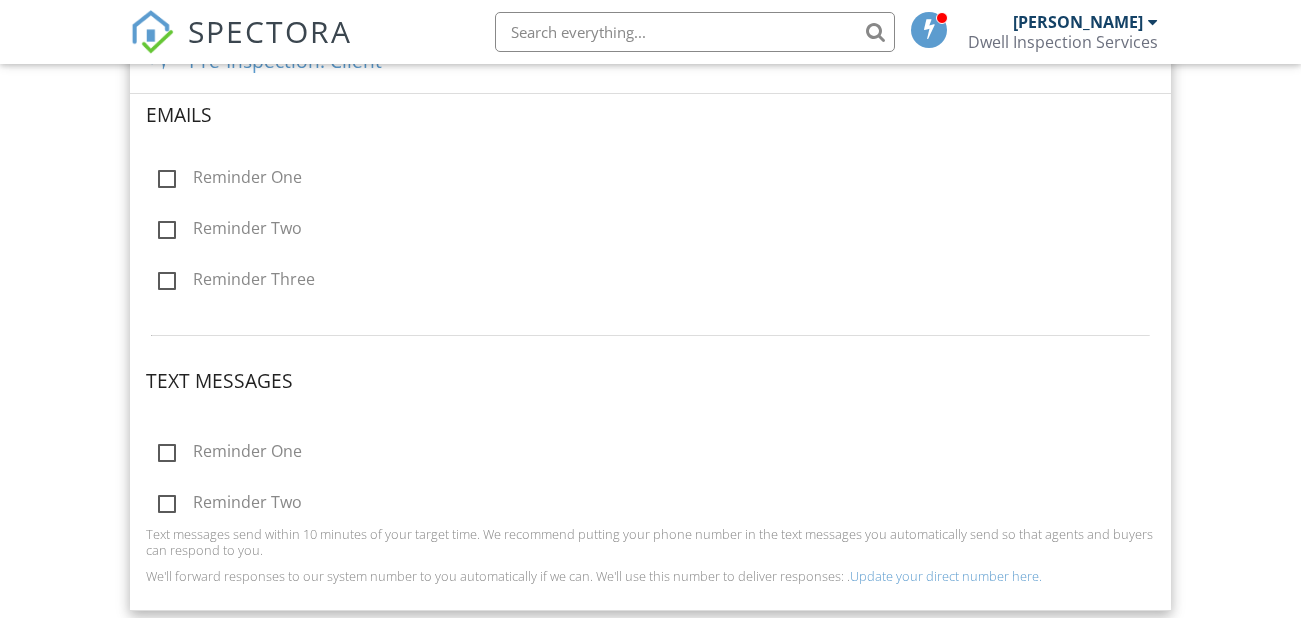 click on "Dashboard
Templates
Contacts
Metrics
Automations
Advanced
Settings
Support Center
Basic Automations
Email Queue
Emails Sent
Text Queue
Texts Sent
Advanced
Automations
Create powerful, customized automations for emails, texts, and webhooks.
Use it to grow revenue and simplify your process.
Learn More
Activate Advanced
Scheduling
Emails
Inspection confirmation email for clients
Edit Template
Inspection confirmation email for client's agent
Edit Template
Inspection confirmation email for listing agent
Edit Template
Text Messages
Inspection confirmation text for clients
Edit Template
Inspection confirmation text for client's agent
Edit Template" at bounding box center (650, 166) 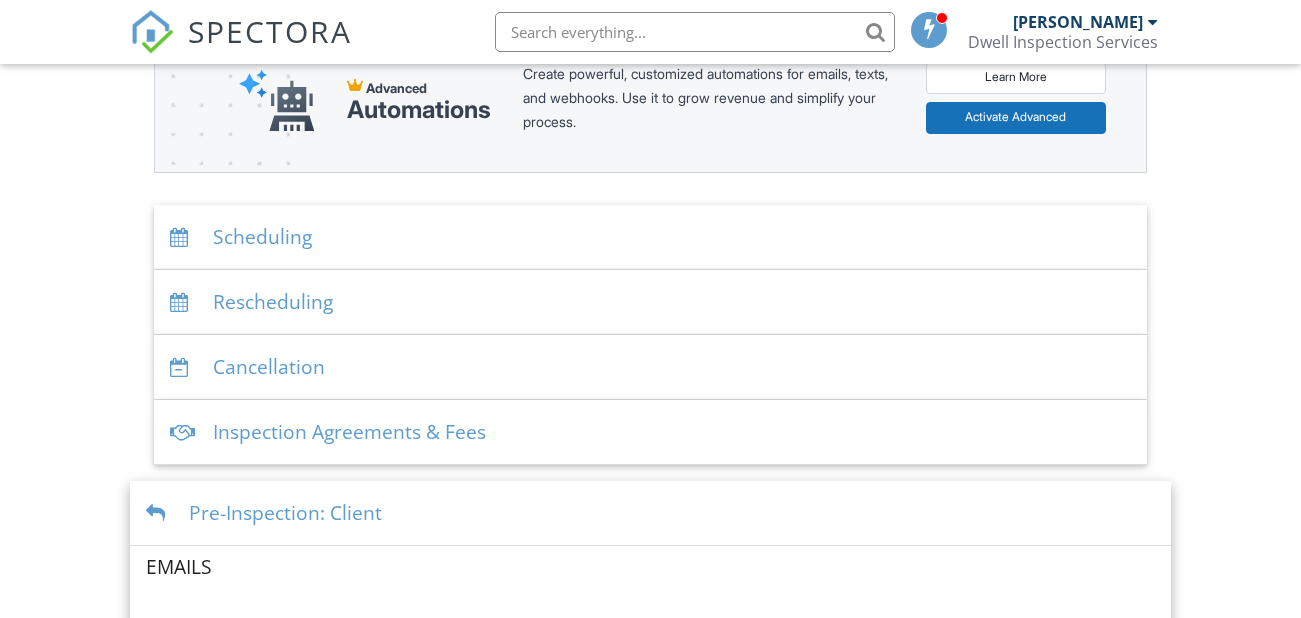 scroll, scrollTop: 298, scrollLeft: 0, axis: vertical 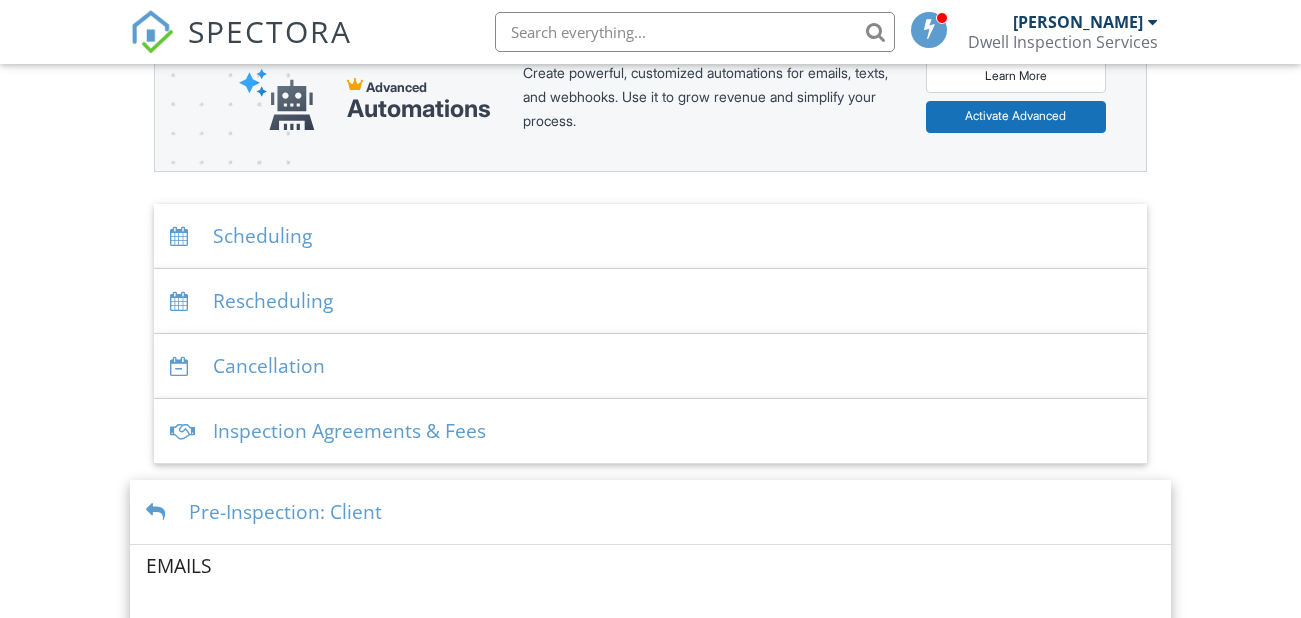 click on "Scheduling" at bounding box center [650, 236] 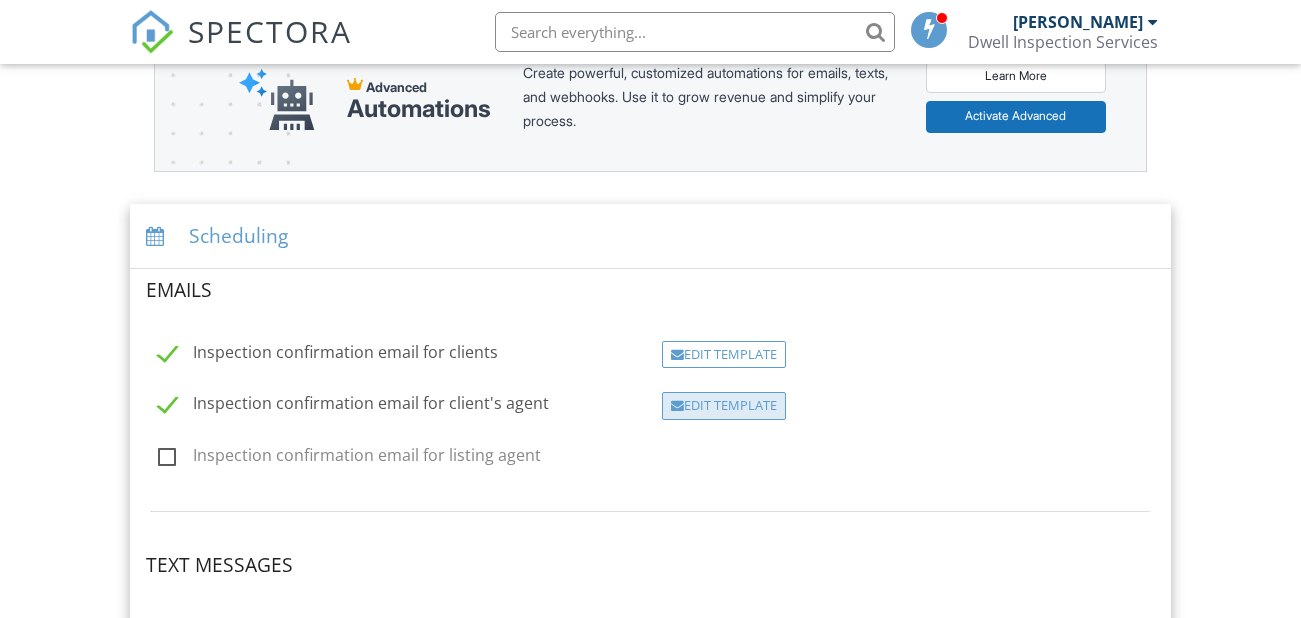 click on "Edit Template" at bounding box center (724, 406) 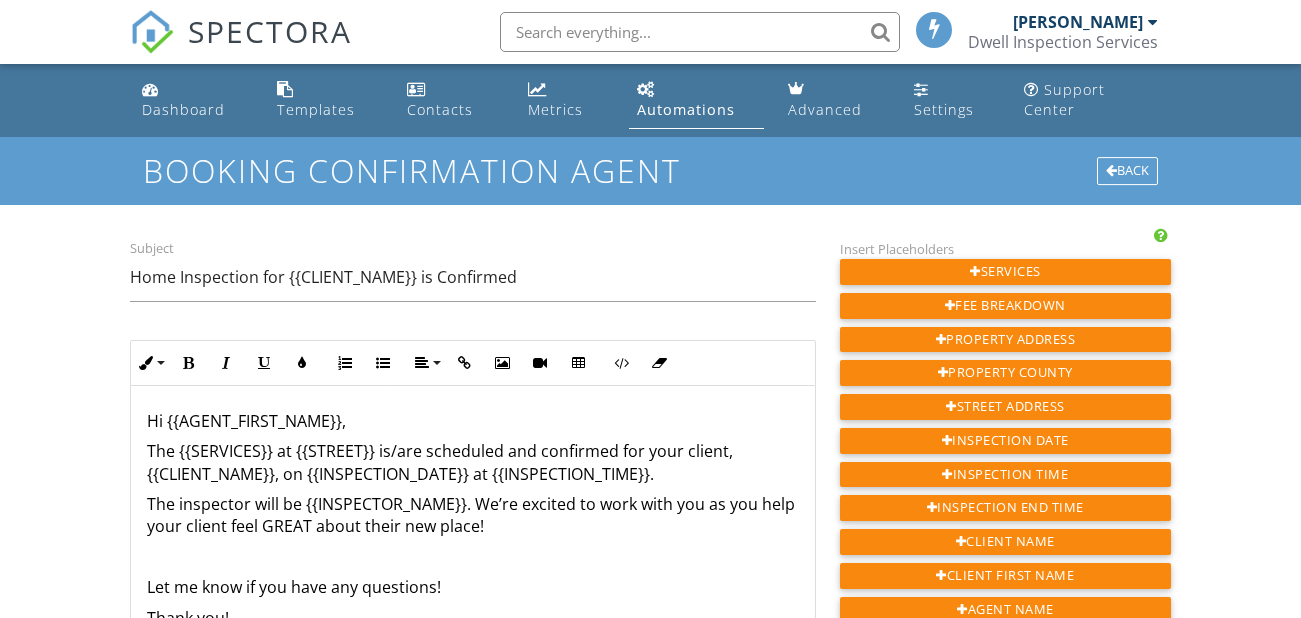 scroll, scrollTop: 0, scrollLeft: 0, axis: both 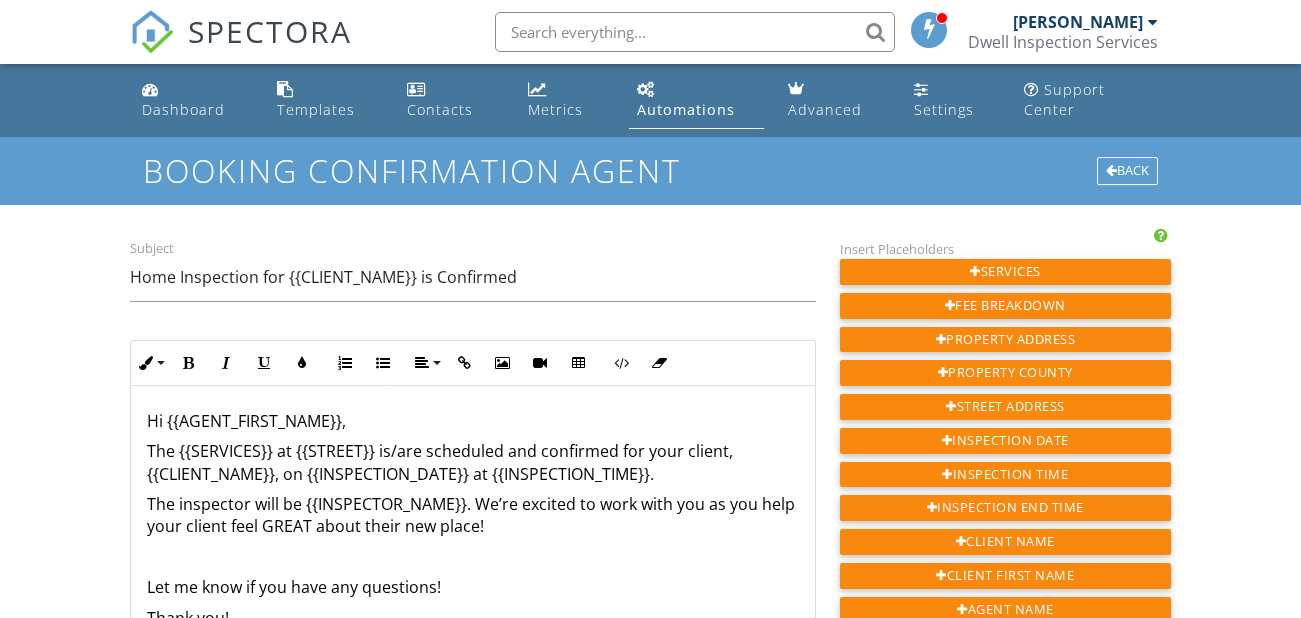 click on "Automations" at bounding box center (686, 109) 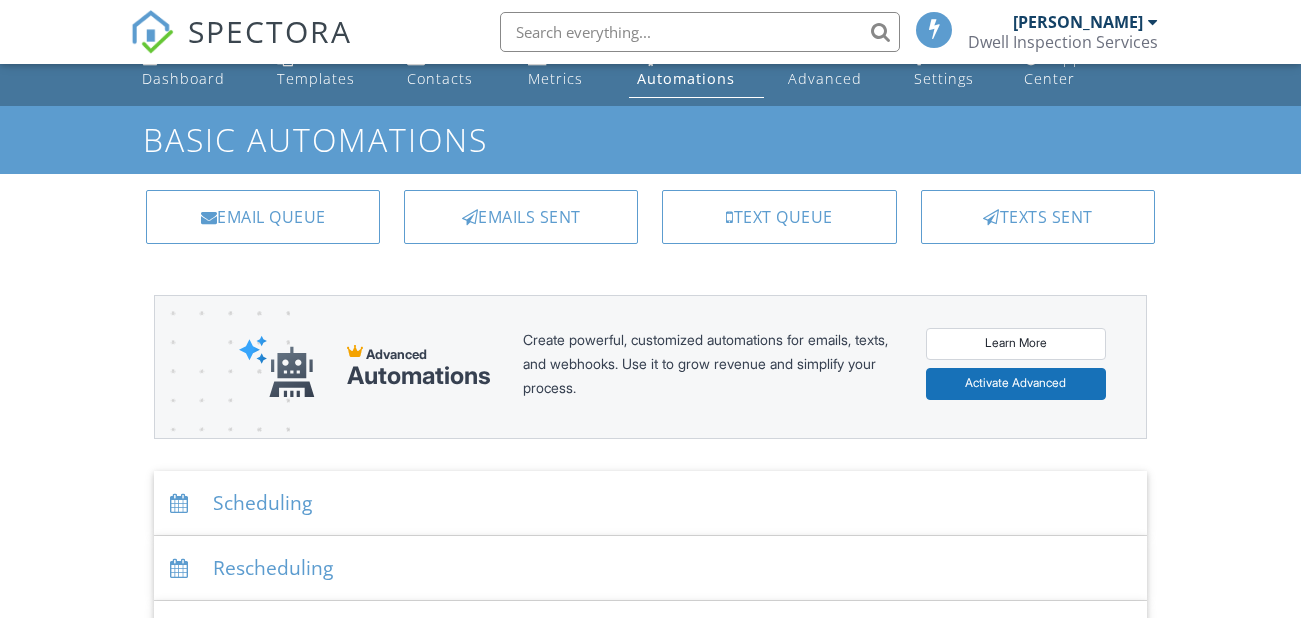 scroll, scrollTop: 0, scrollLeft: 0, axis: both 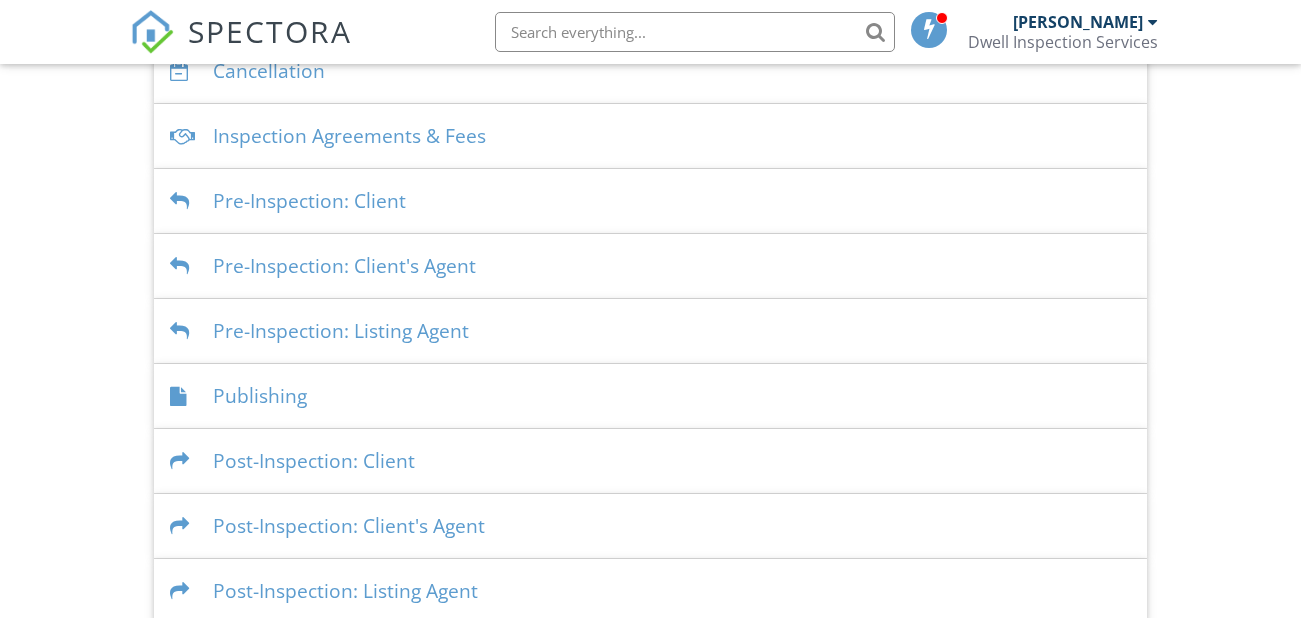 click on "Post-Inspection: Client" at bounding box center (650, 461) 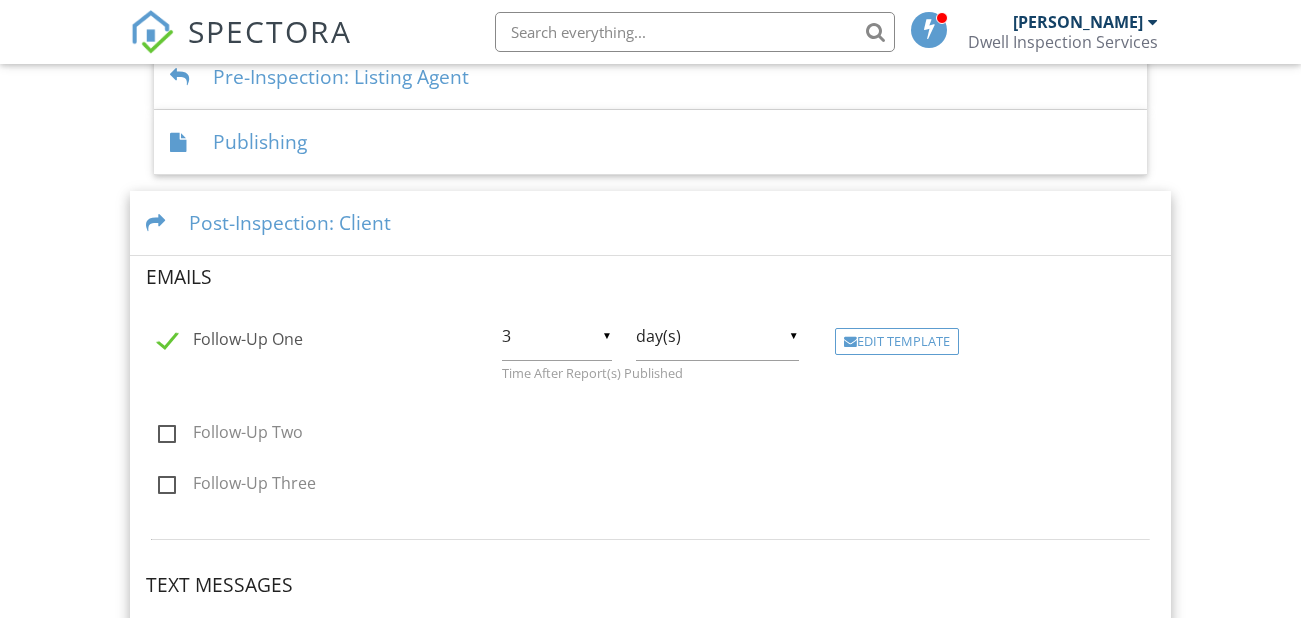 scroll, scrollTop: 851, scrollLeft: 0, axis: vertical 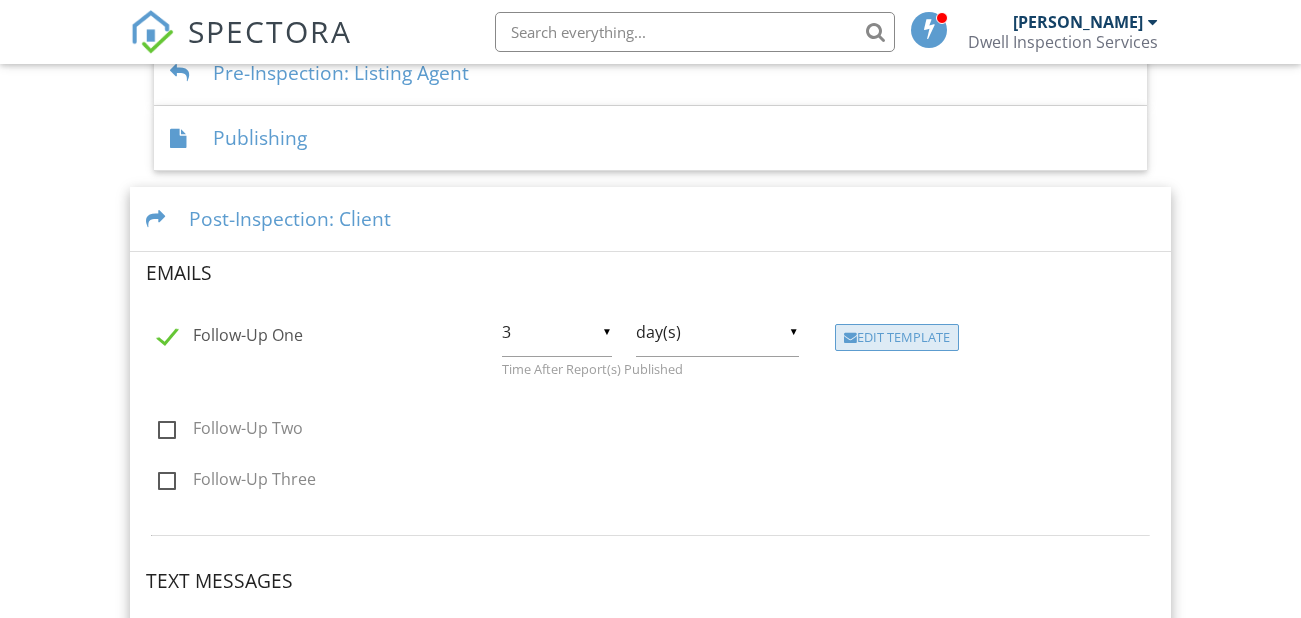 click on "Edit Template" at bounding box center (897, 338) 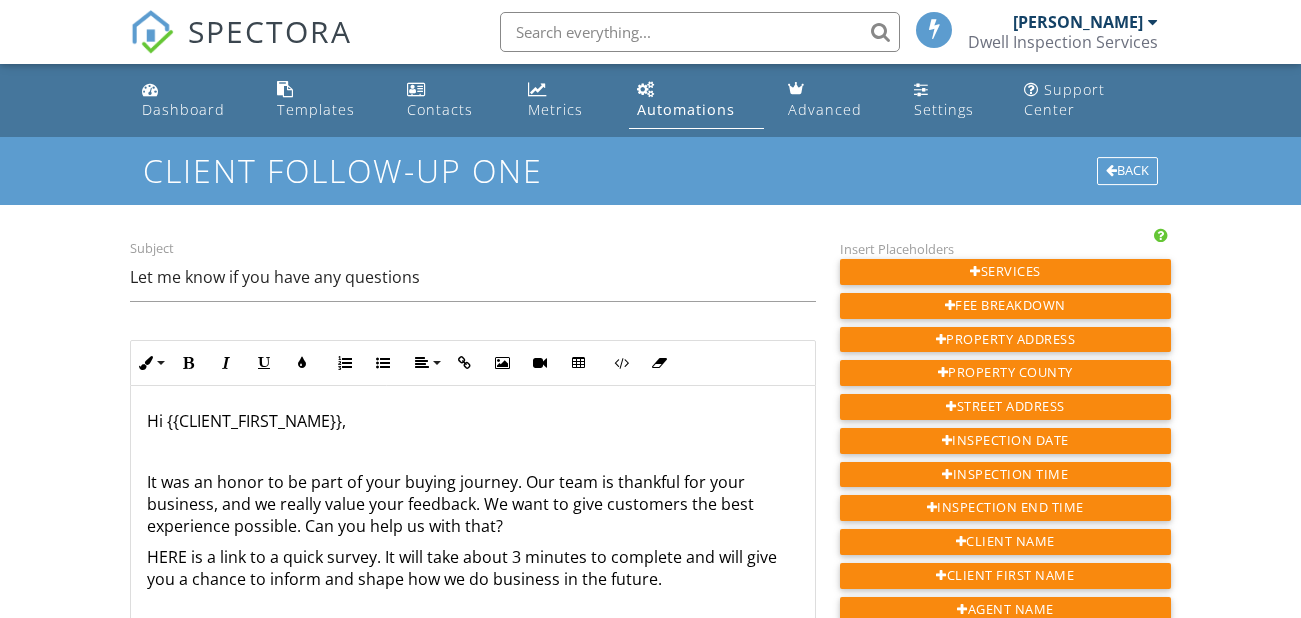 scroll, scrollTop: 0, scrollLeft: 0, axis: both 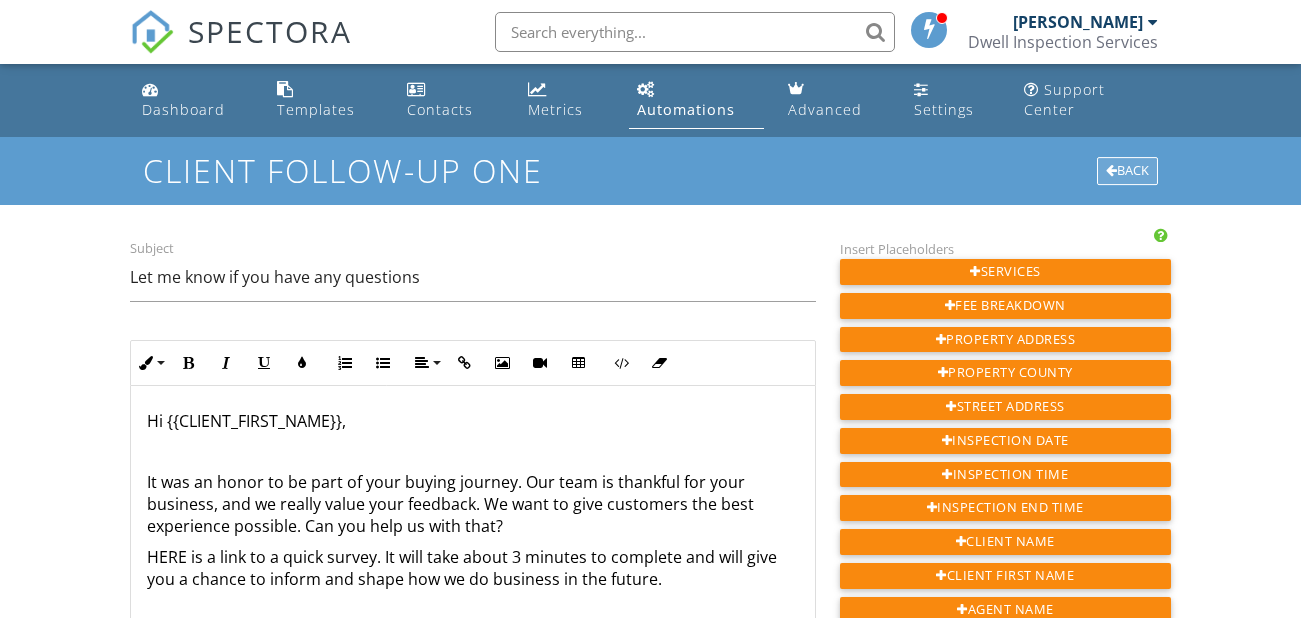 click on "Back" at bounding box center [1127, 171] 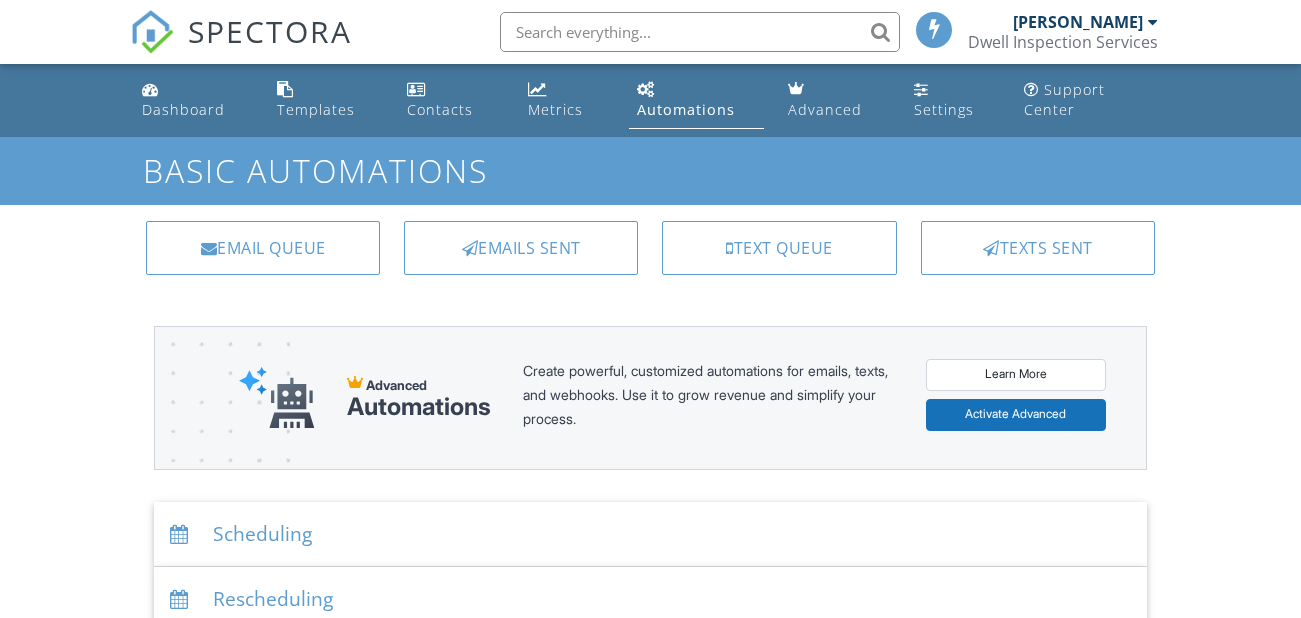 scroll, scrollTop: 0, scrollLeft: 0, axis: both 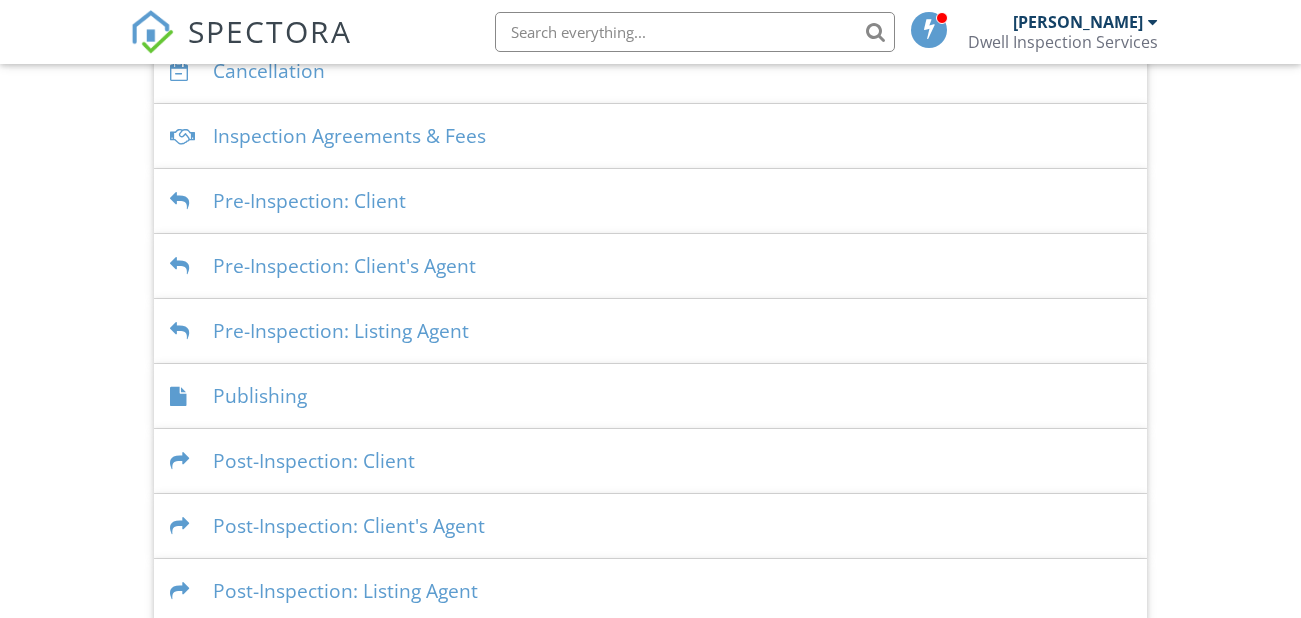 click on "Post-Inspection: Client" at bounding box center (650, 461) 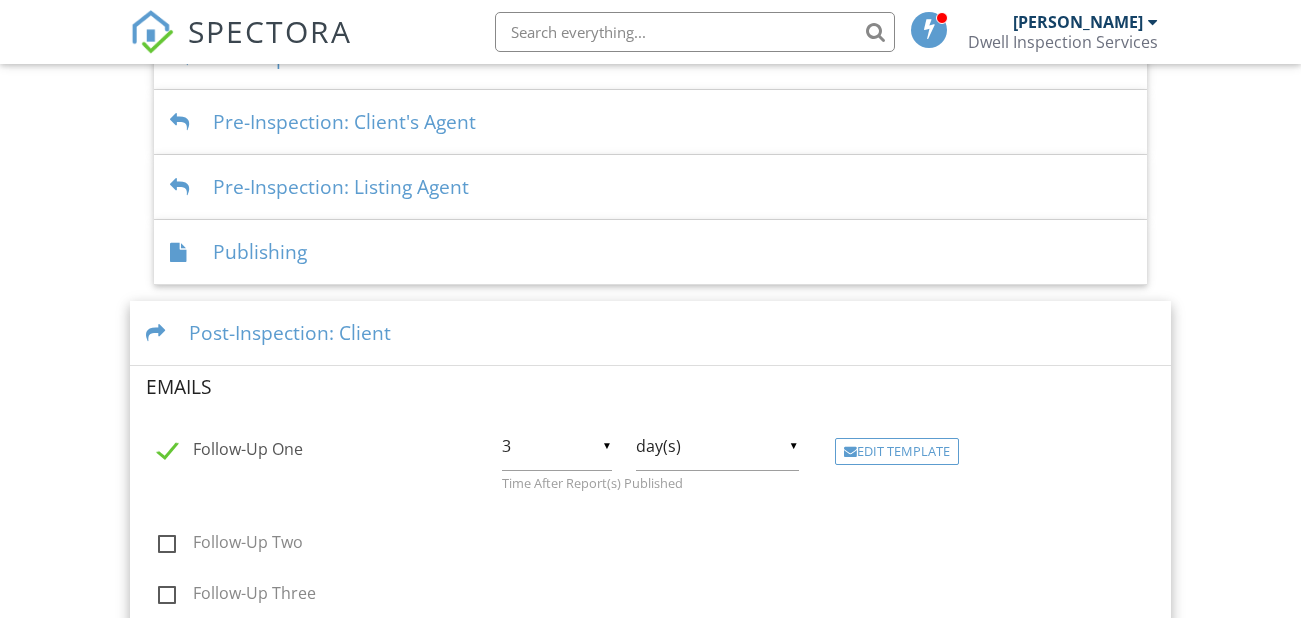 scroll, scrollTop: 764, scrollLeft: 0, axis: vertical 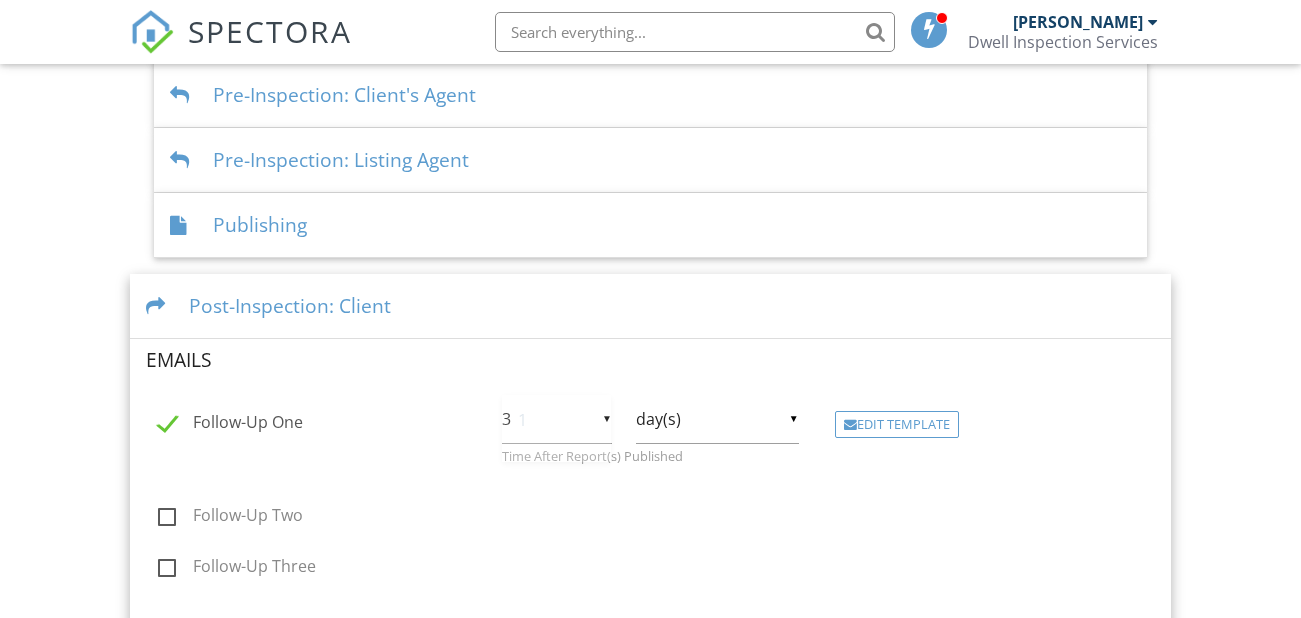 click on "▼ 3 1 2 3 4 5 6 7 8 9 10 11 12 13 14 15 16 17 18 19 20 21 22 23 24 25 26 27 28 29 30 1
2
3
4
5
6
7
8
9
10
11
12
13
14
15
16
17
18
19
20
21
22
23
24
25
26
27
28
29
30" at bounding box center [556, 419] 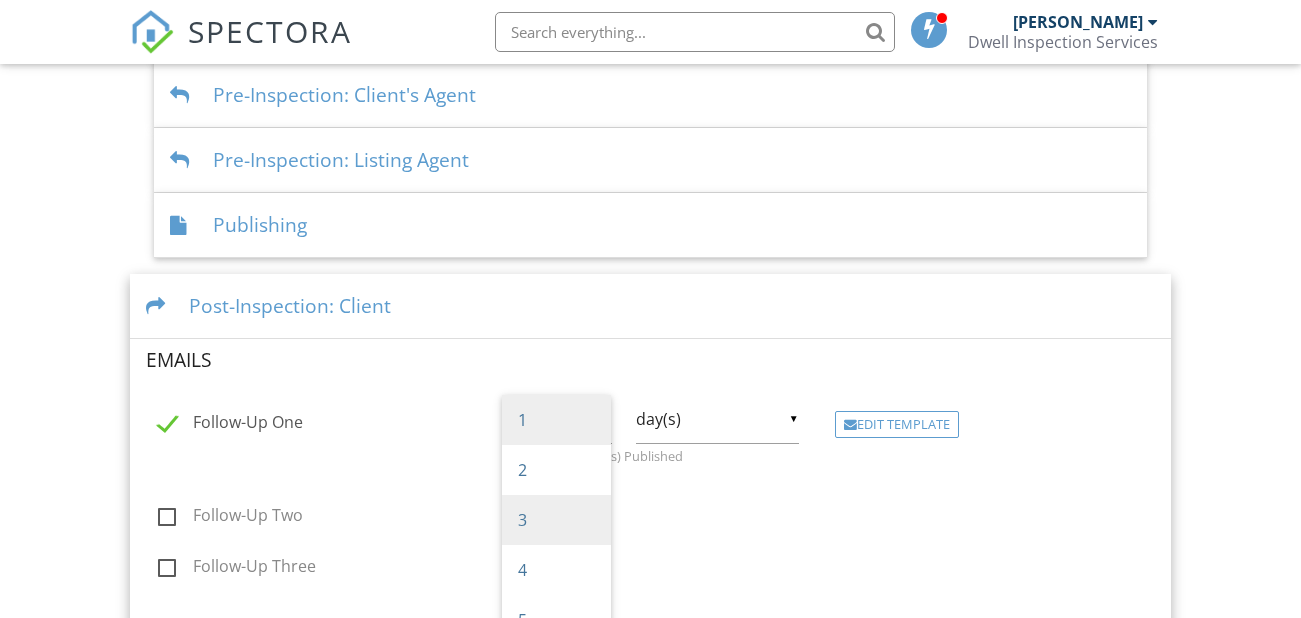 scroll, scrollTop: 0, scrollLeft: 0, axis: both 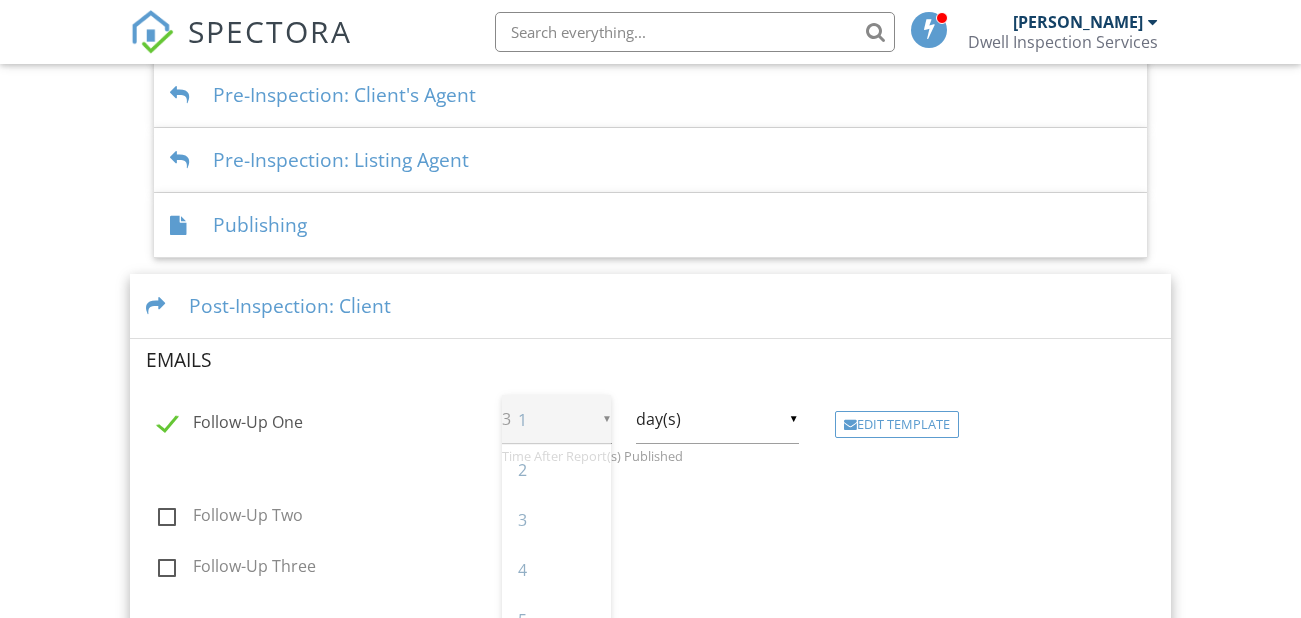 click on "1" at bounding box center [556, 420] 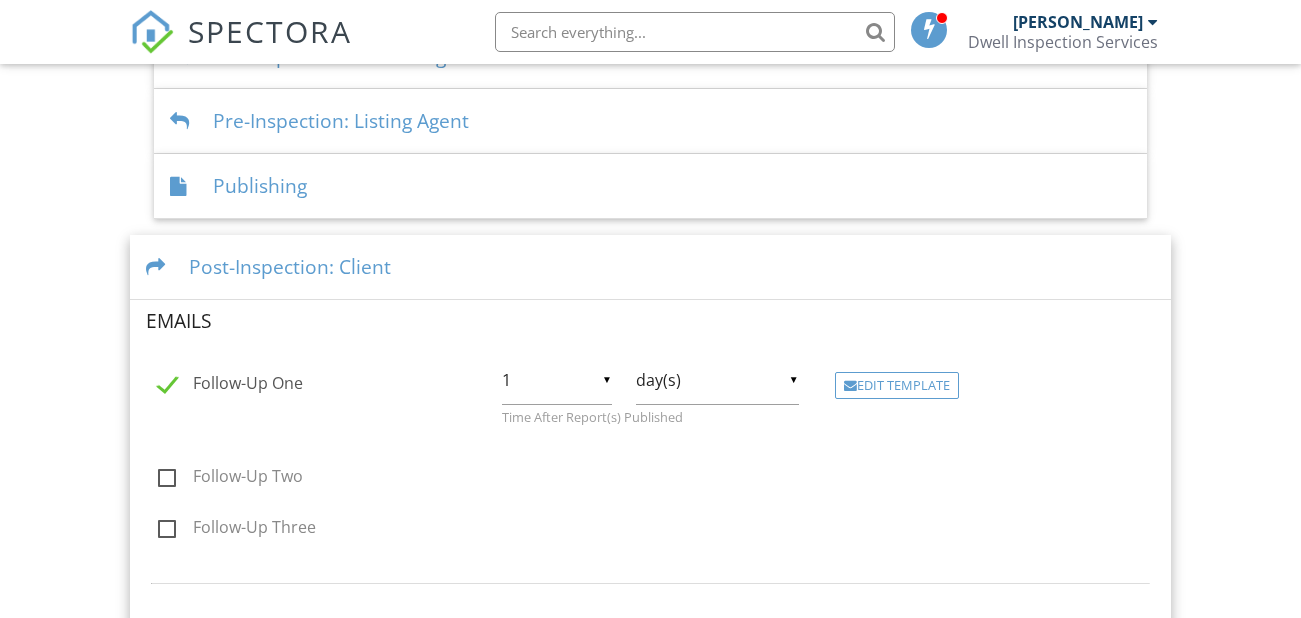 scroll, scrollTop: 802, scrollLeft: 0, axis: vertical 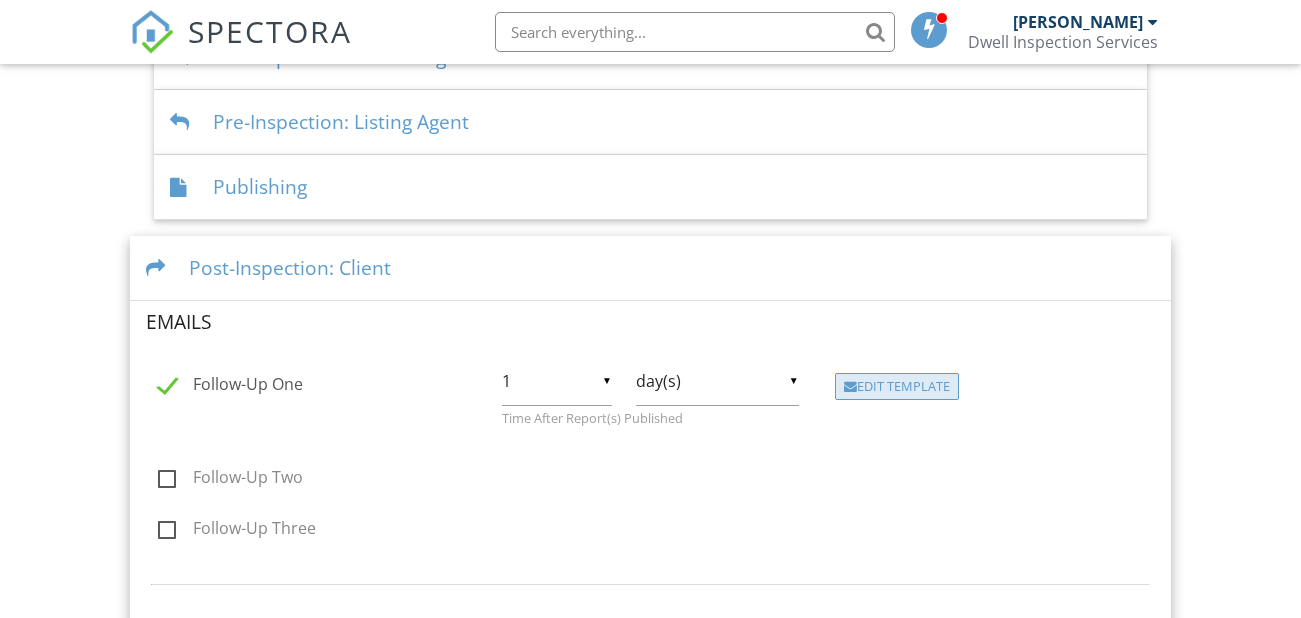 click on "Edit Template" at bounding box center (897, 387) 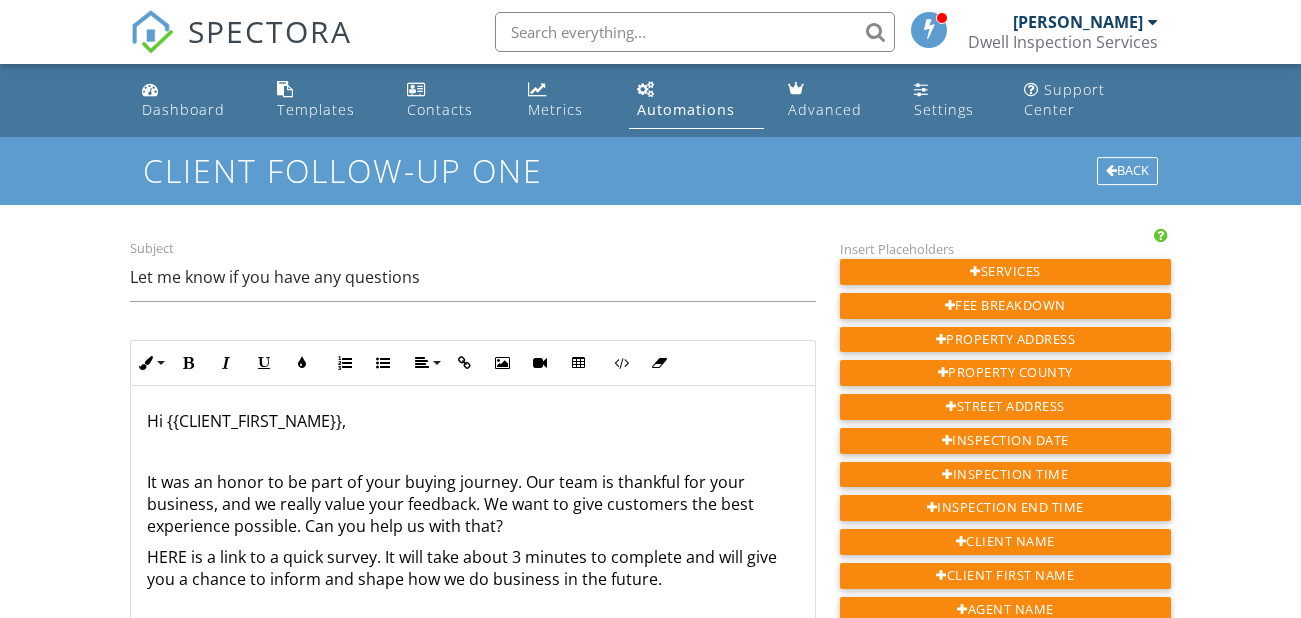scroll, scrollTop: 0, scrollLeft: 0, axis: both 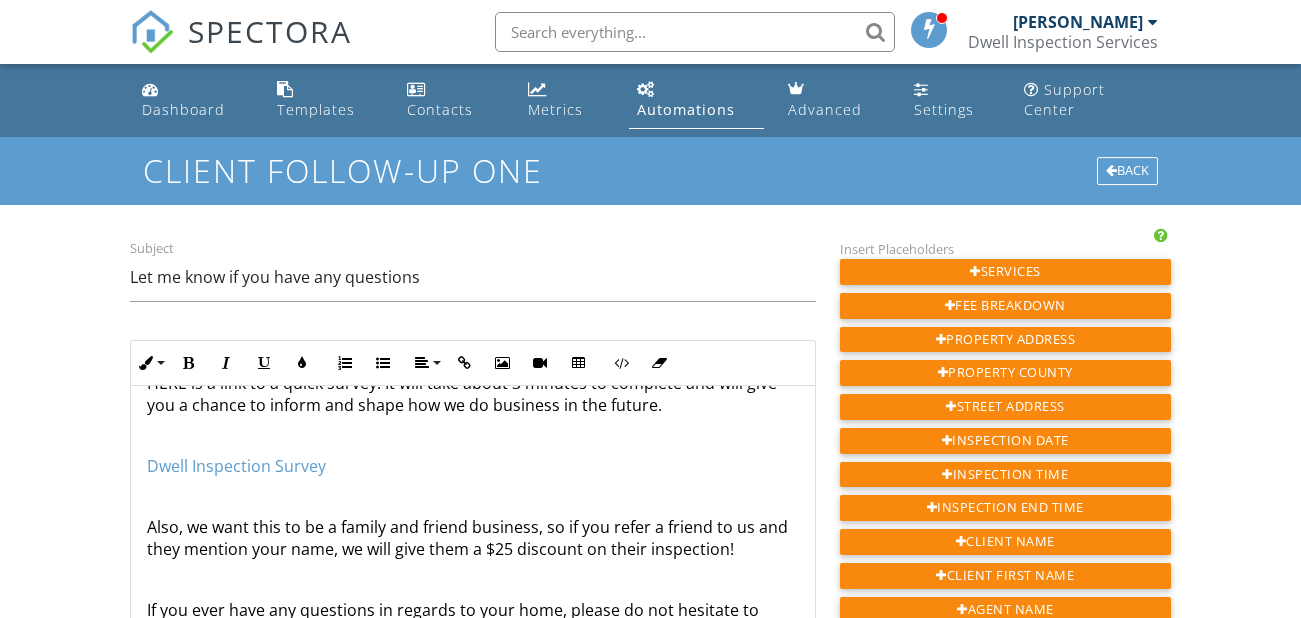 click on "Dwell Inspection Survey" at bounding box center (236, 466) 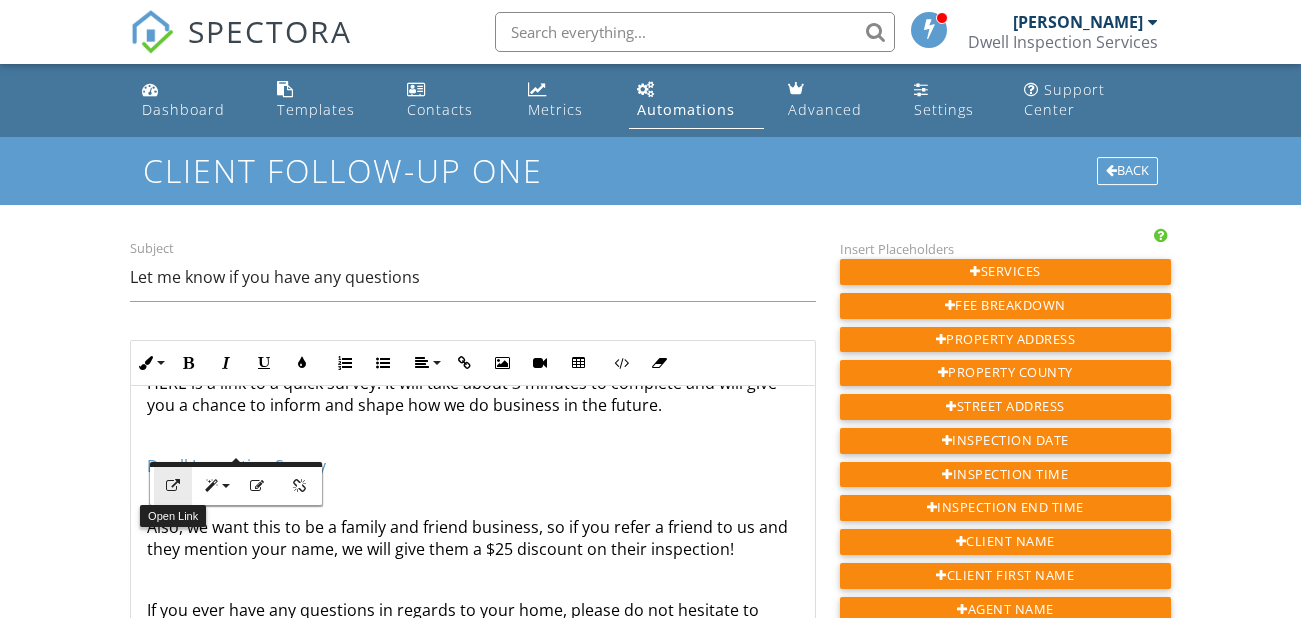 click on "Open Link" at bounding box center (173, 486) 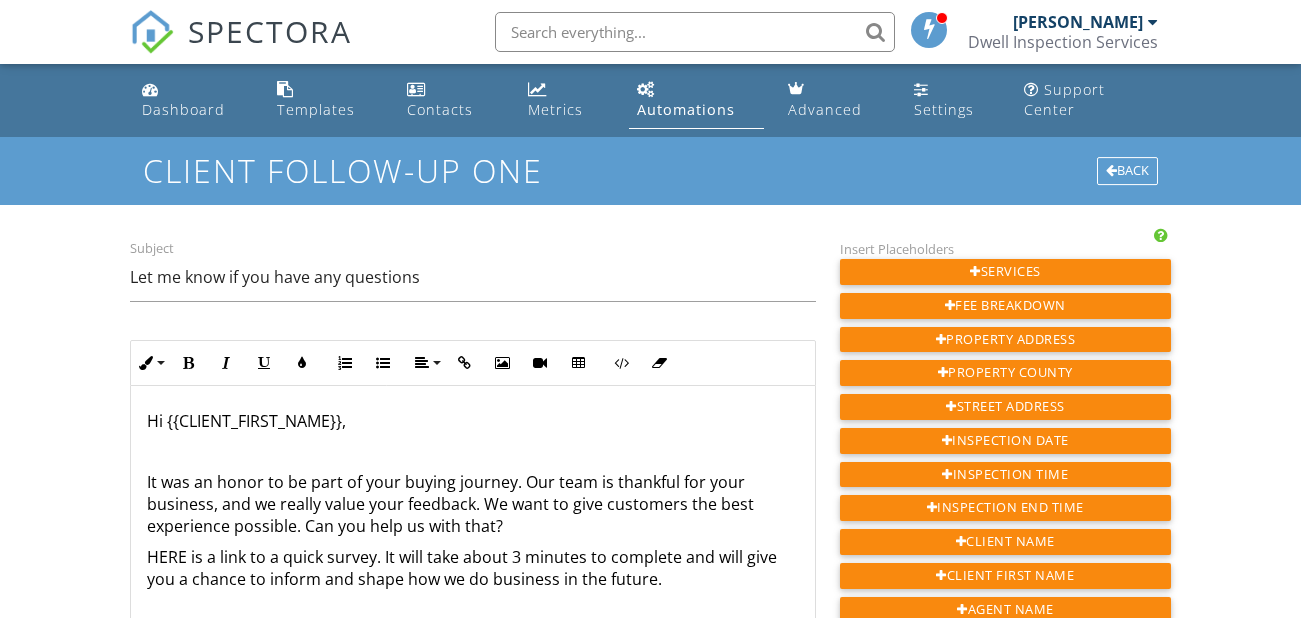 scroll, scrollTop: 0, scrollLeft: 0, axis: both 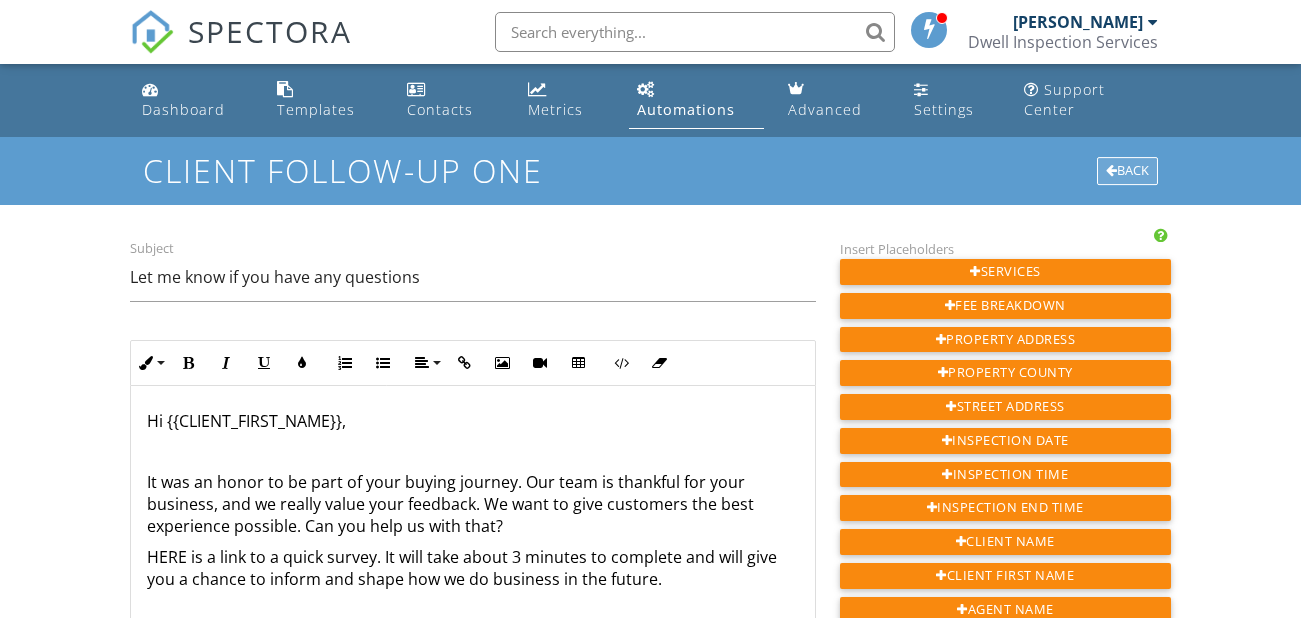 click on "Back" at bounding box center [1127, 171] 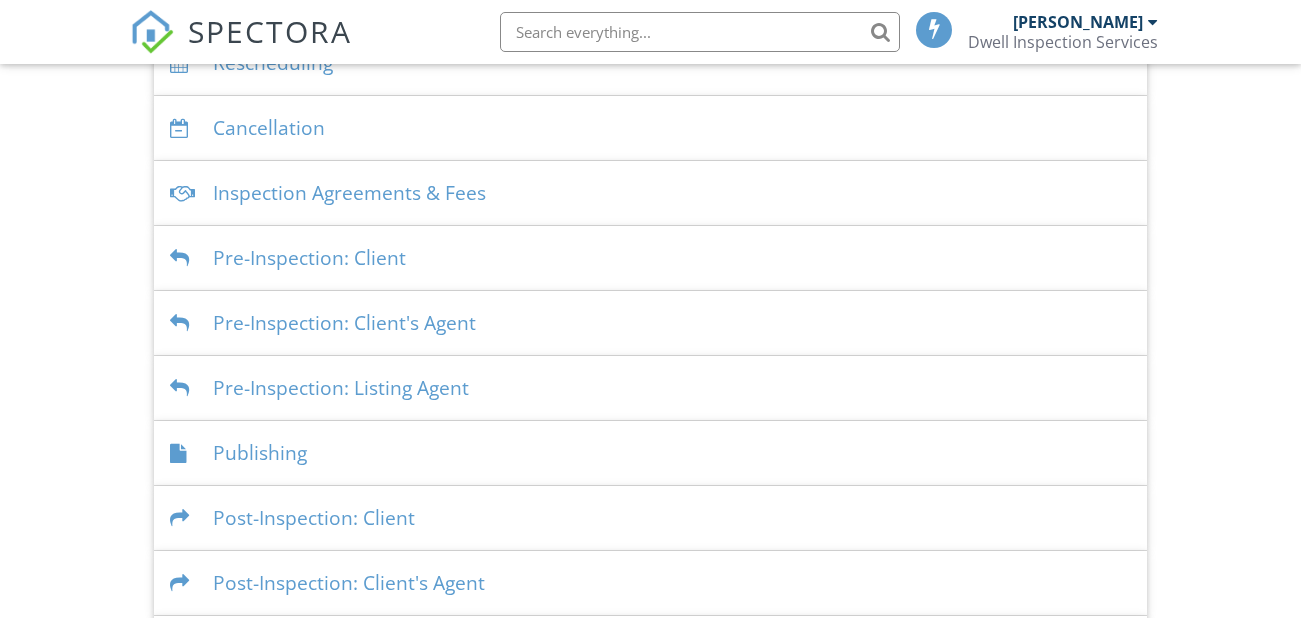 scroll, scrollTop: 0, scrollLeft: 0, axis: both 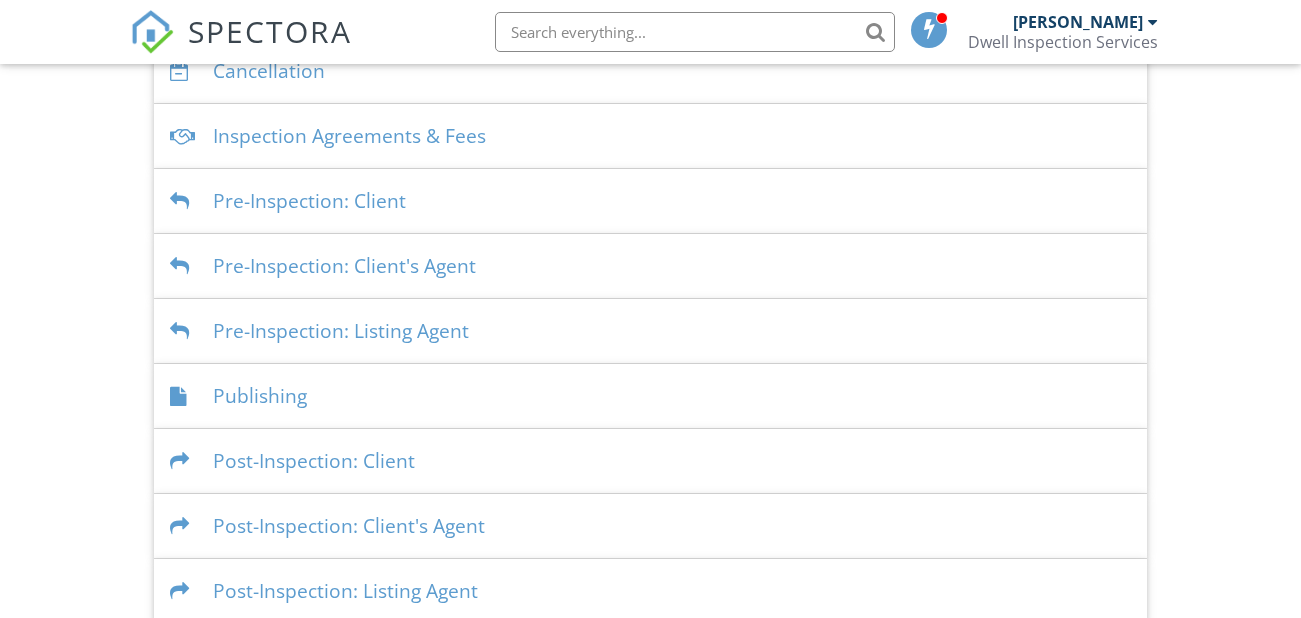 click on "Post-Inspection: Listing Agent" at bounding box center (650, 591) 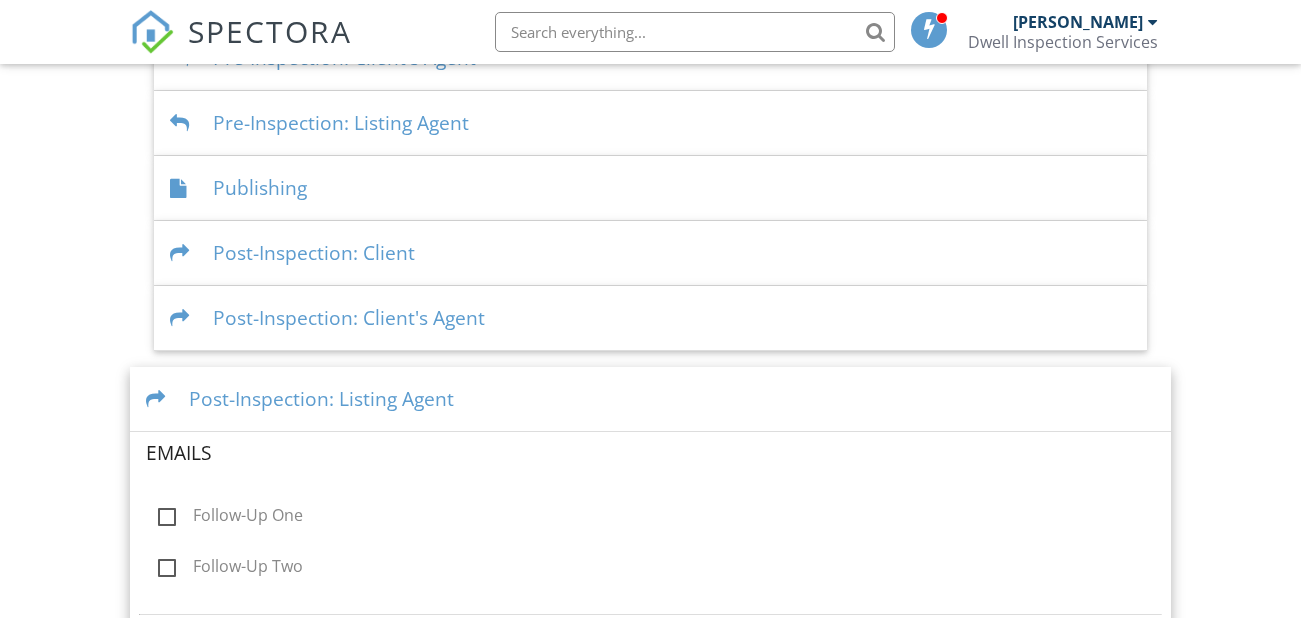 scroll, scrollTop: 789, scrollLeft: 0, axis: vertical 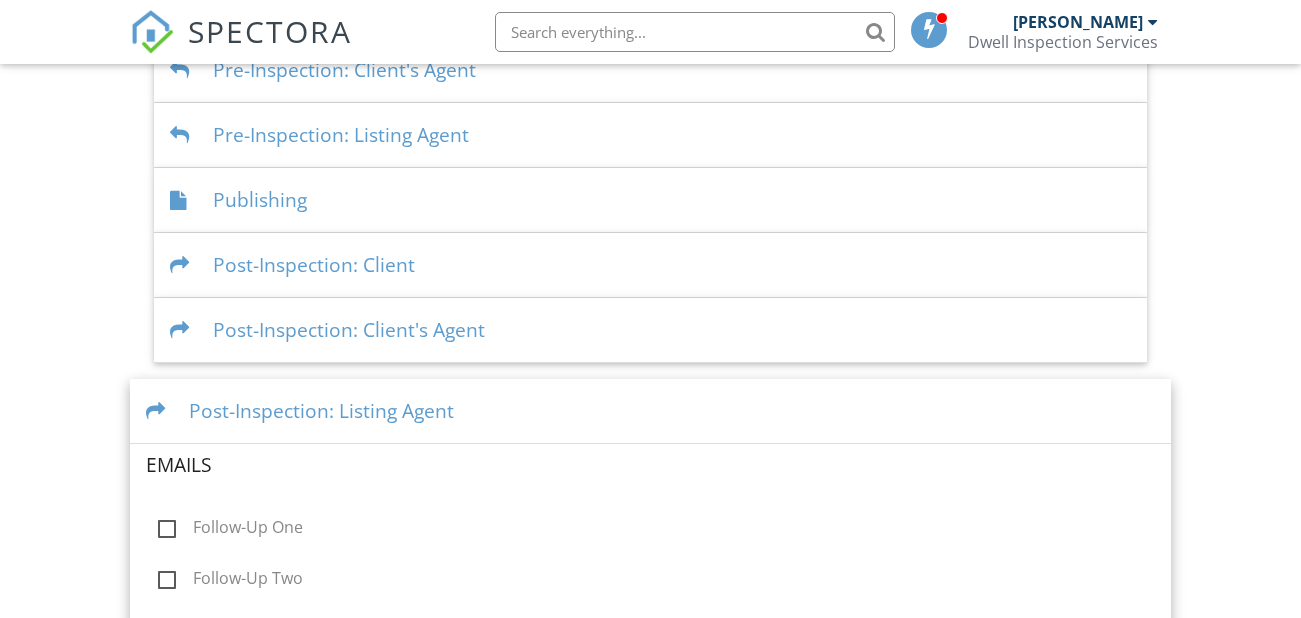 click on "Post-Inspection: Client's Agent" at bounding box center [650, 330] 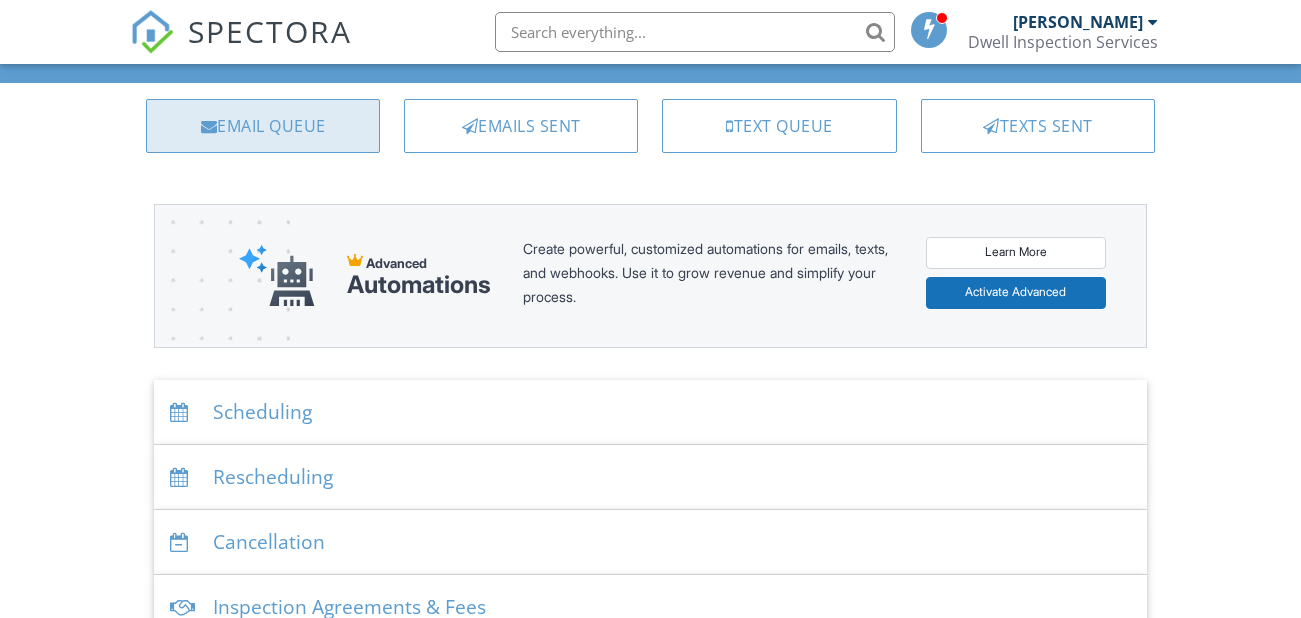 scroll, scrollTop: 59, scrollLeft: 0, axis: vertical 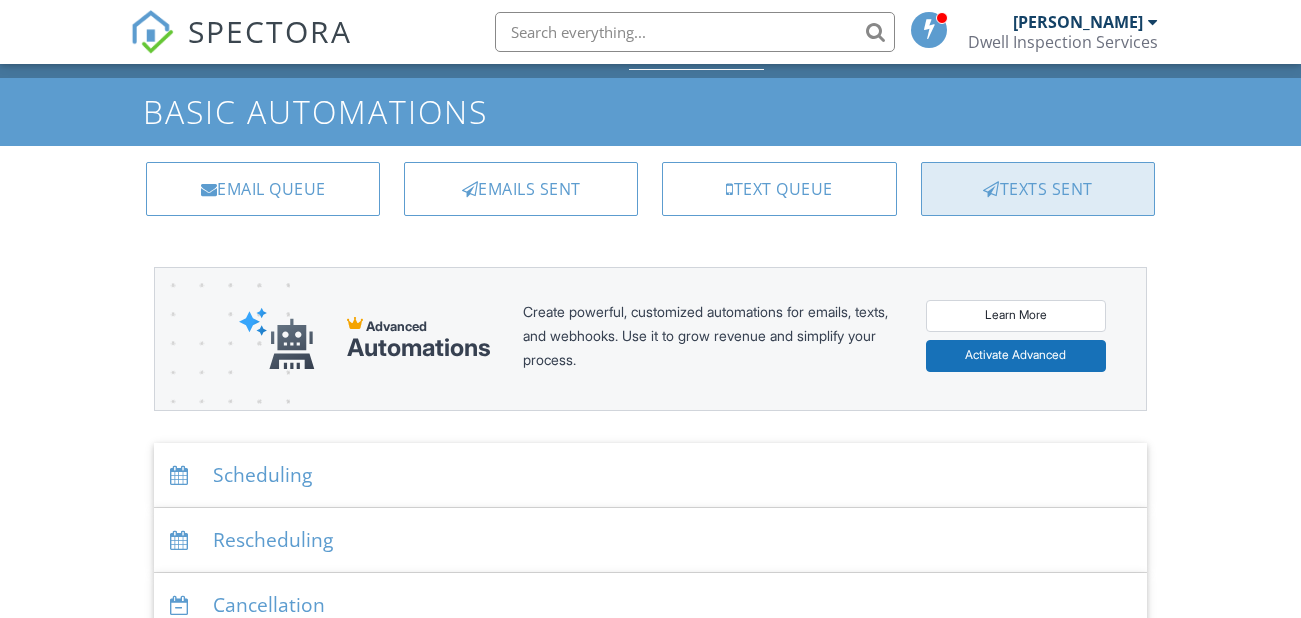click on "Texts Sent" at bounding box center [1038, 189] 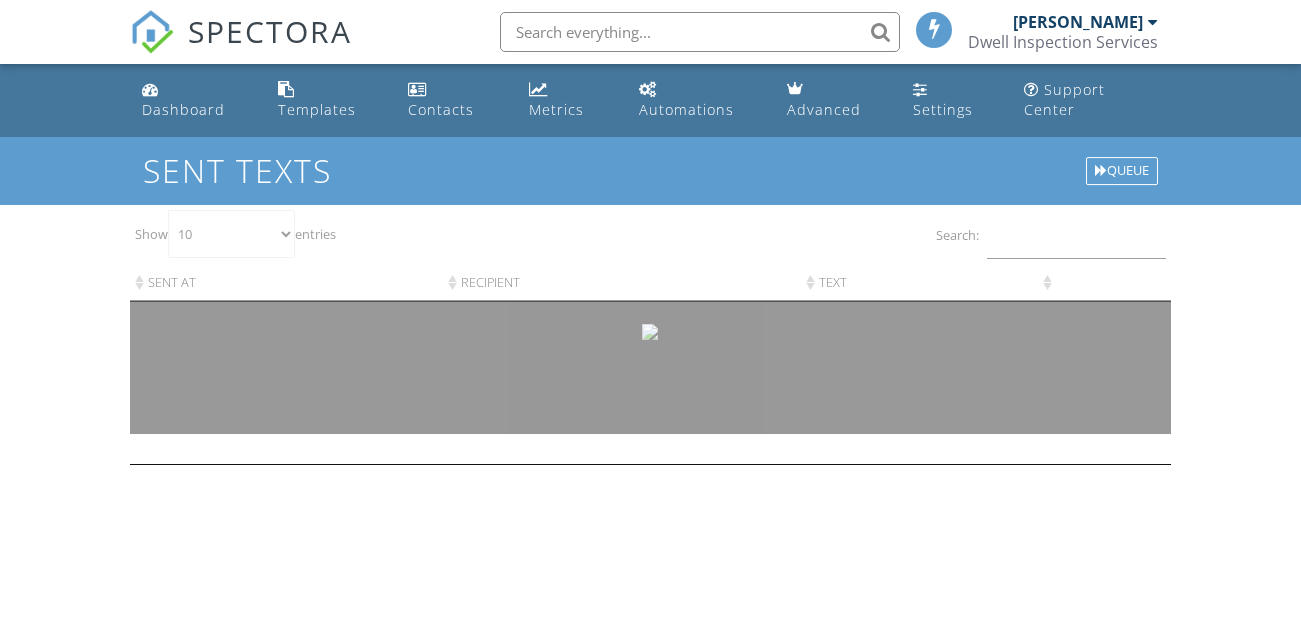 scroll, scrollTop: 0, scrollLeft: 0, axis: both 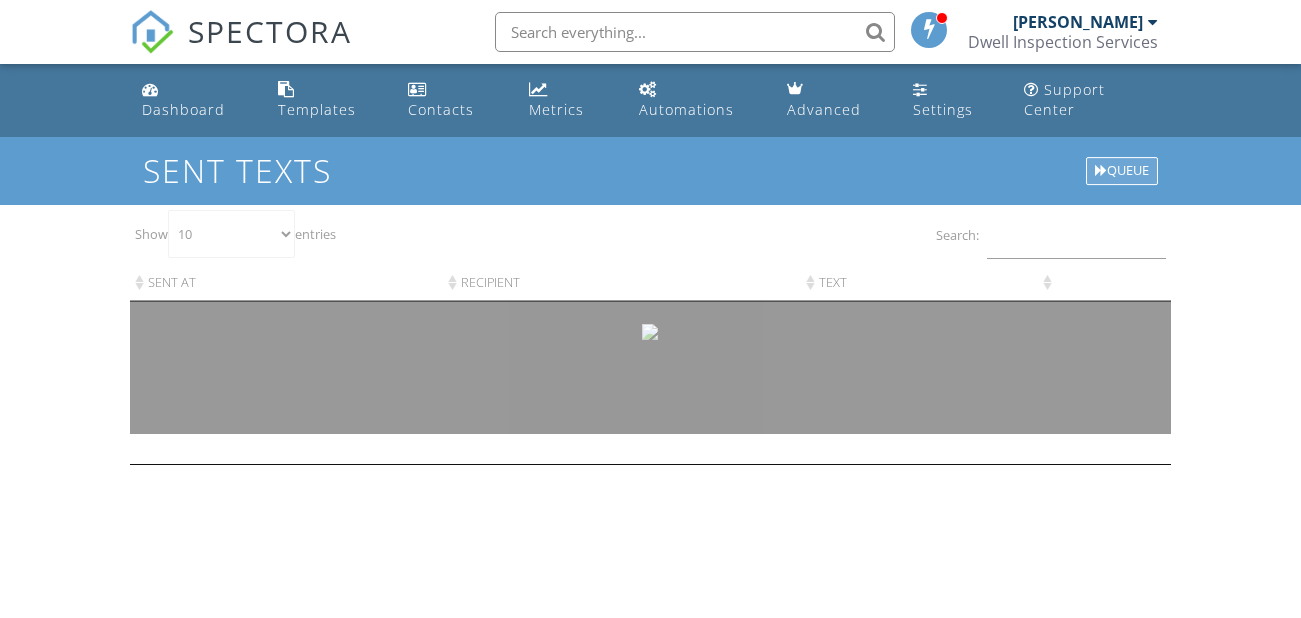 click on "Queue" at bounding box center (1122, 171) 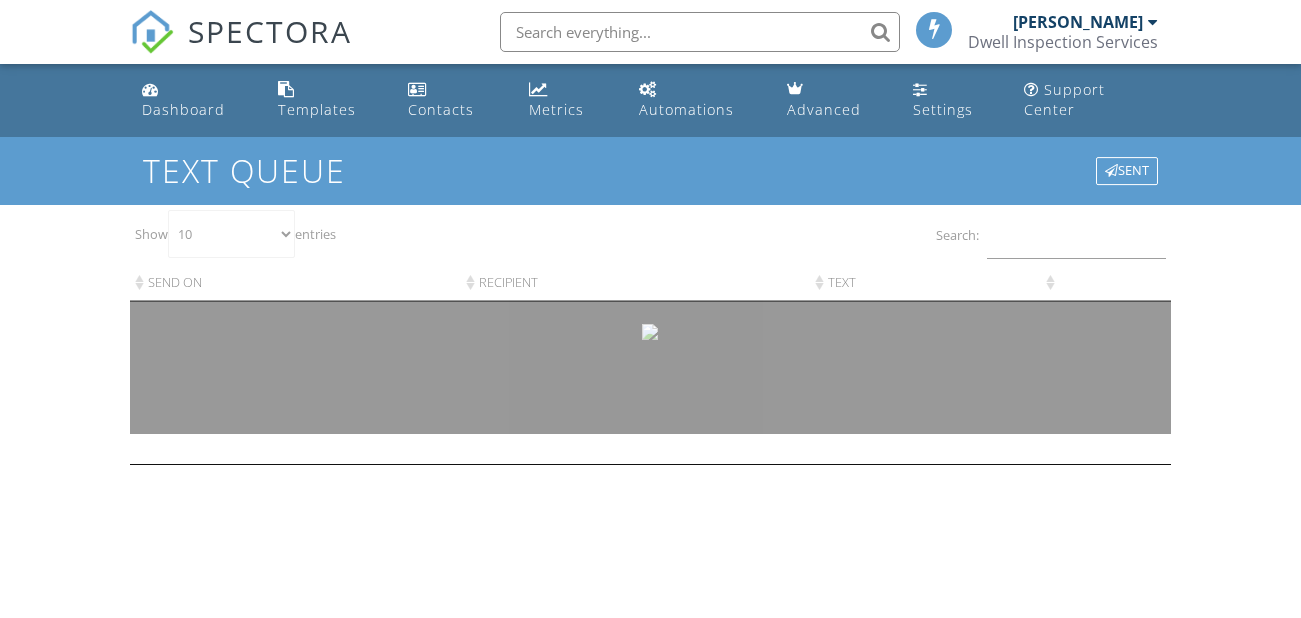 scroll, scrollTop: 0, scrollLeft: 0, axis: both 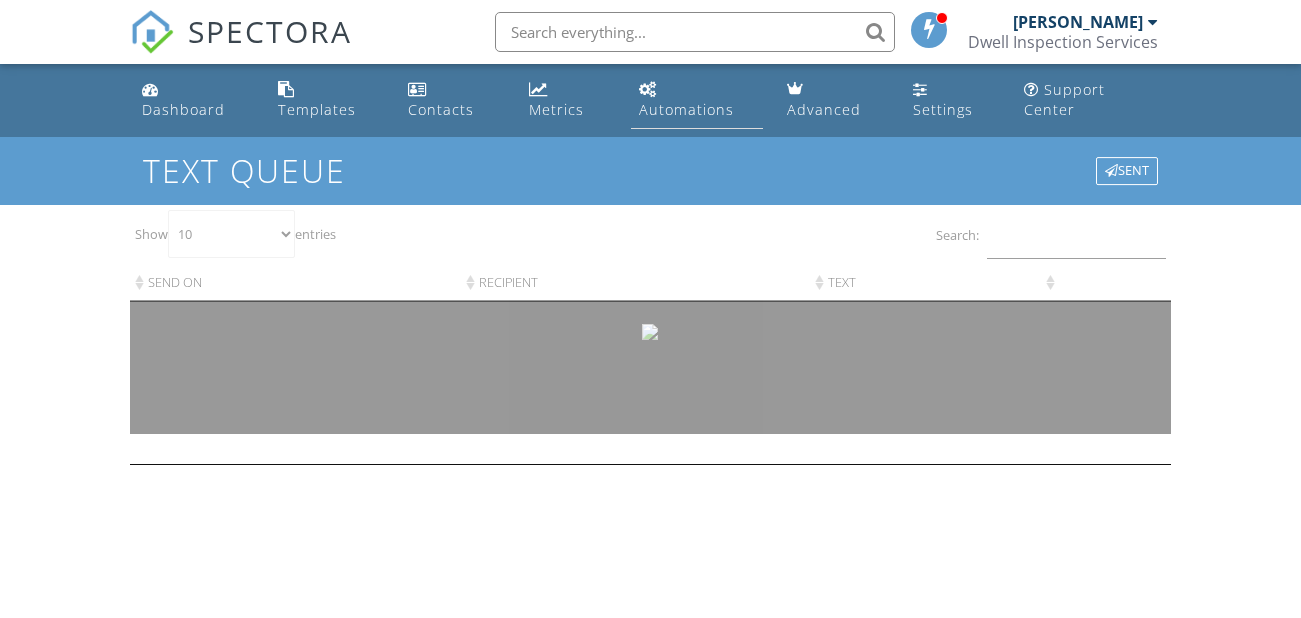 click on "Automations" at bounding box center [697, 100] 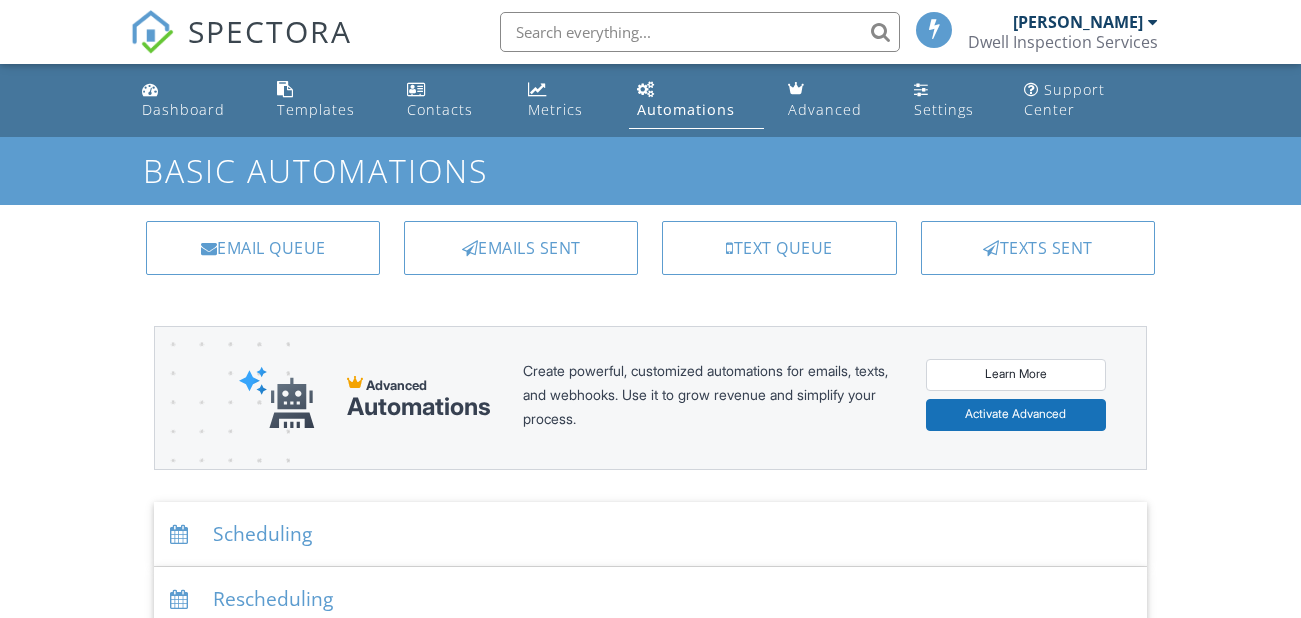 scroll, scrollTop: 323, scrollLeft: 0, axis: vertical 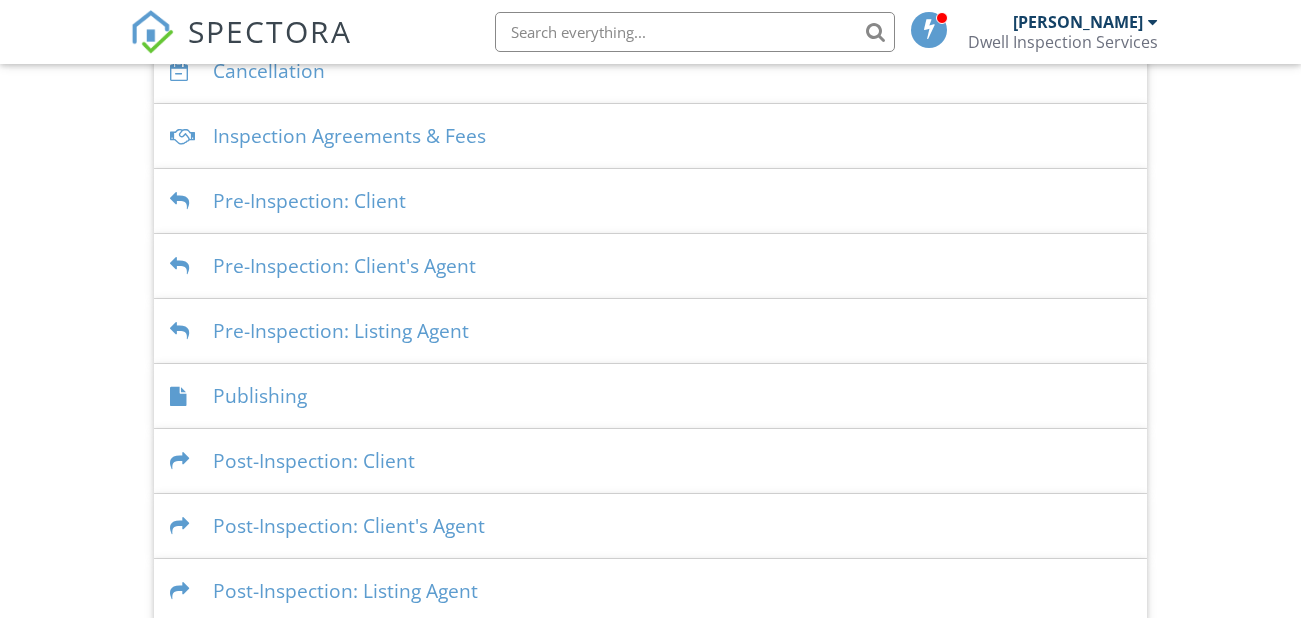 click on "Post-Inspection: Client" at bounding box center [650, 461] 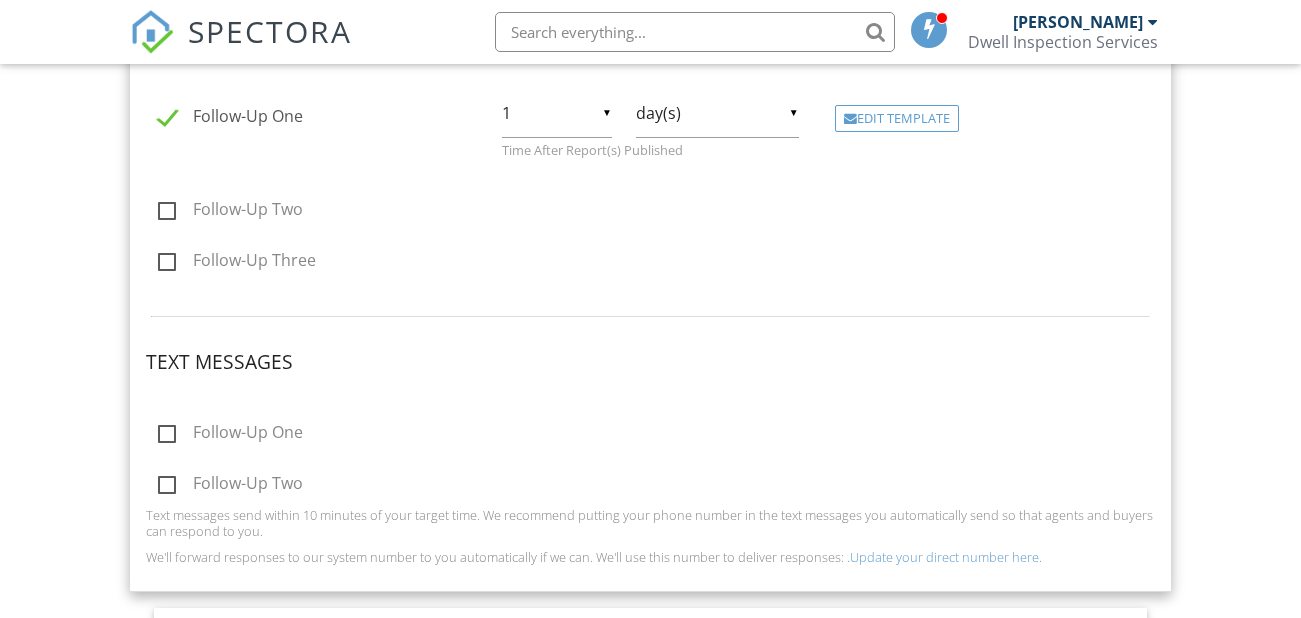 scroll, scrollTop: 1076, scrollLeft: 0, axis: vertical 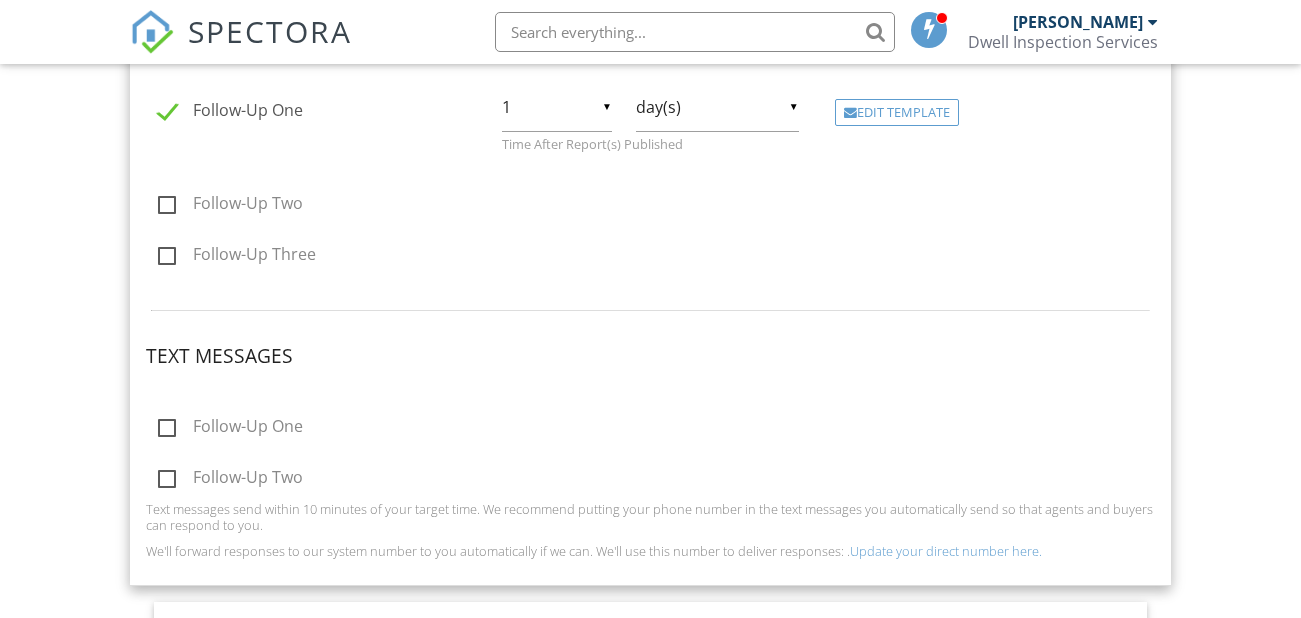 click on "Follow-Up One" at bounding box center [230, 429] 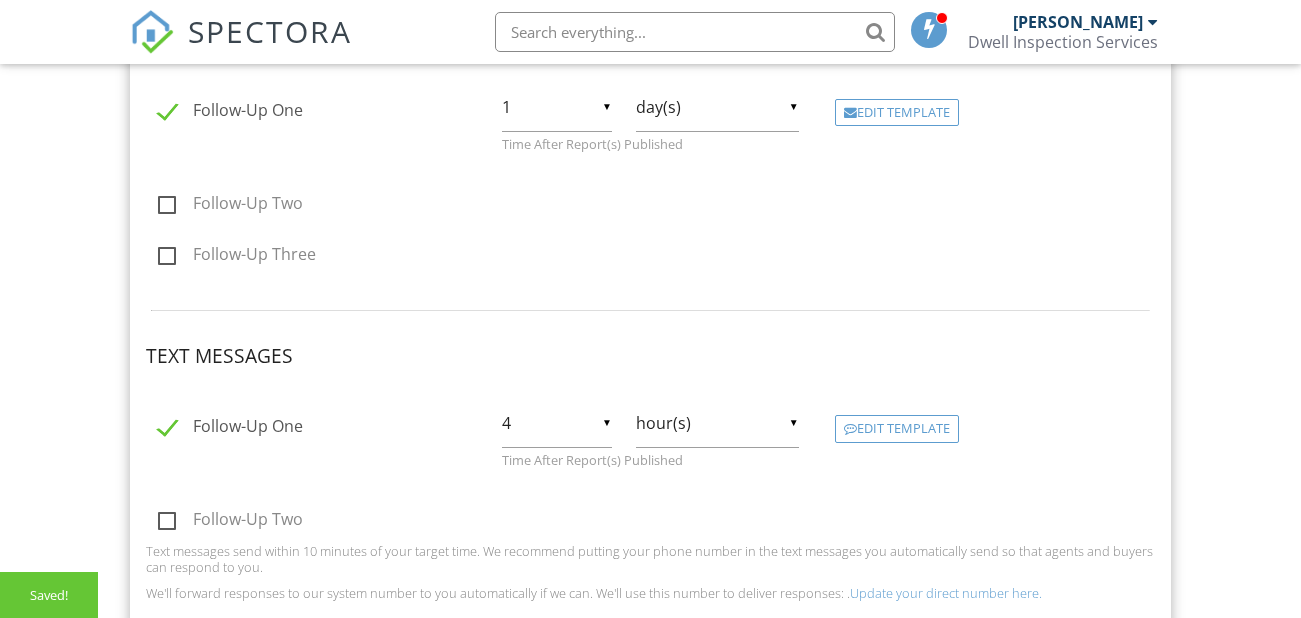 click on "▼ 4 1 2 3 4 5 6 7 8 9 10 11 12 13 14 15 16 17 18 19 20 21 22 23 24 25 26 27 28 29 30 1
2
3
4
5
6
7
8
9
10
11
12
13
14
15
16
17
18
19
20
21
22
23
24
25
26
27
28
29
30" at bounding box center (556, 433) 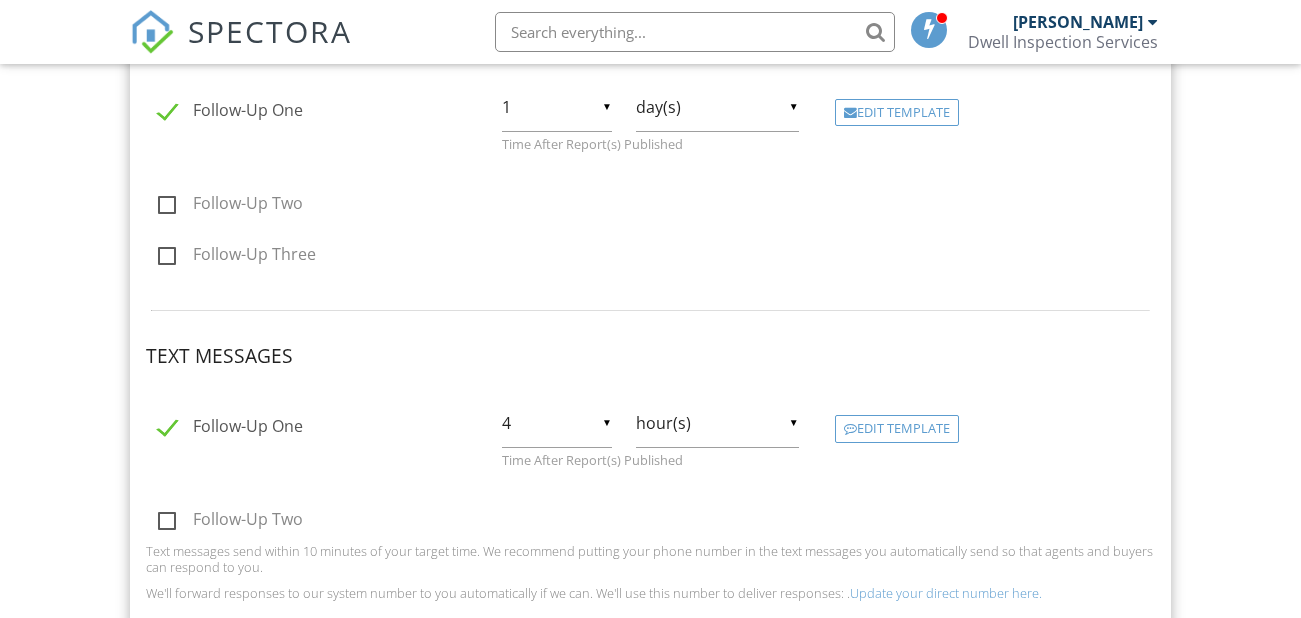 click on "▼ 4 1 2 3 4 5 6 7 8 9 10 11 12 13 14 15 16 17 18 19 20 21 22 23 24 25 26 27 28 29 30 1
2
3
4
5
6
7
8
9
10
11
12
13
14
15
16
17
18
19
20
21
22
23
24
25
26
27
28
29
30" at bounding box center [556, 423] 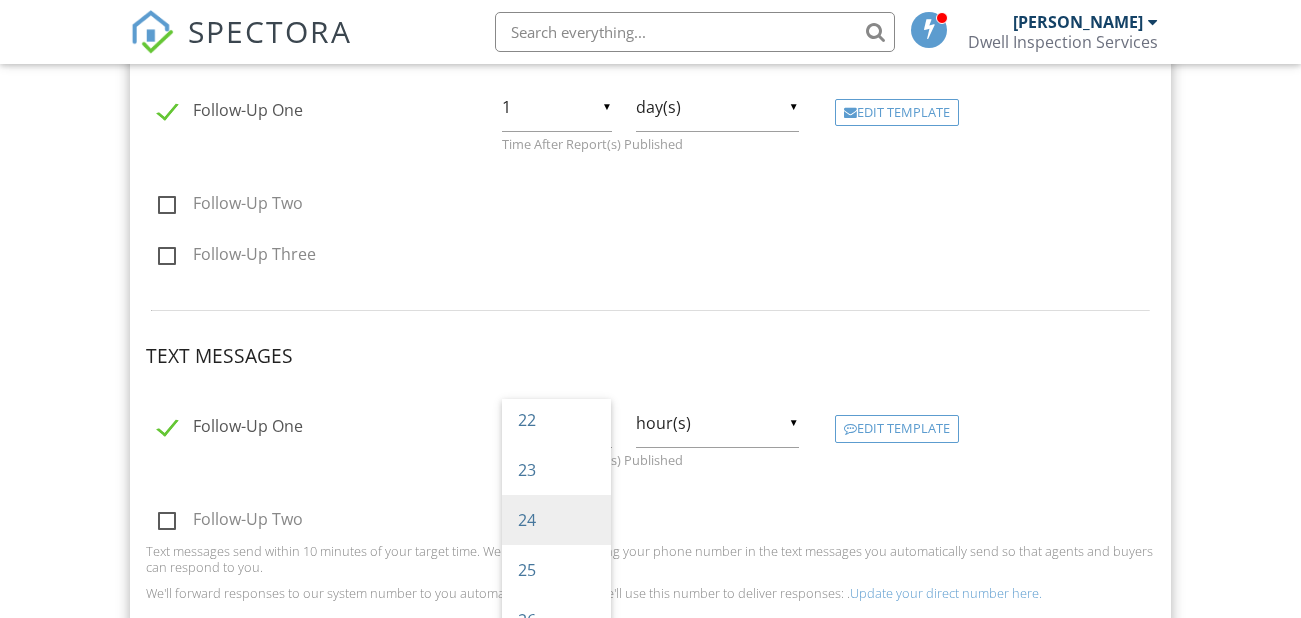 click on "24" at bounding box center (556, 520) 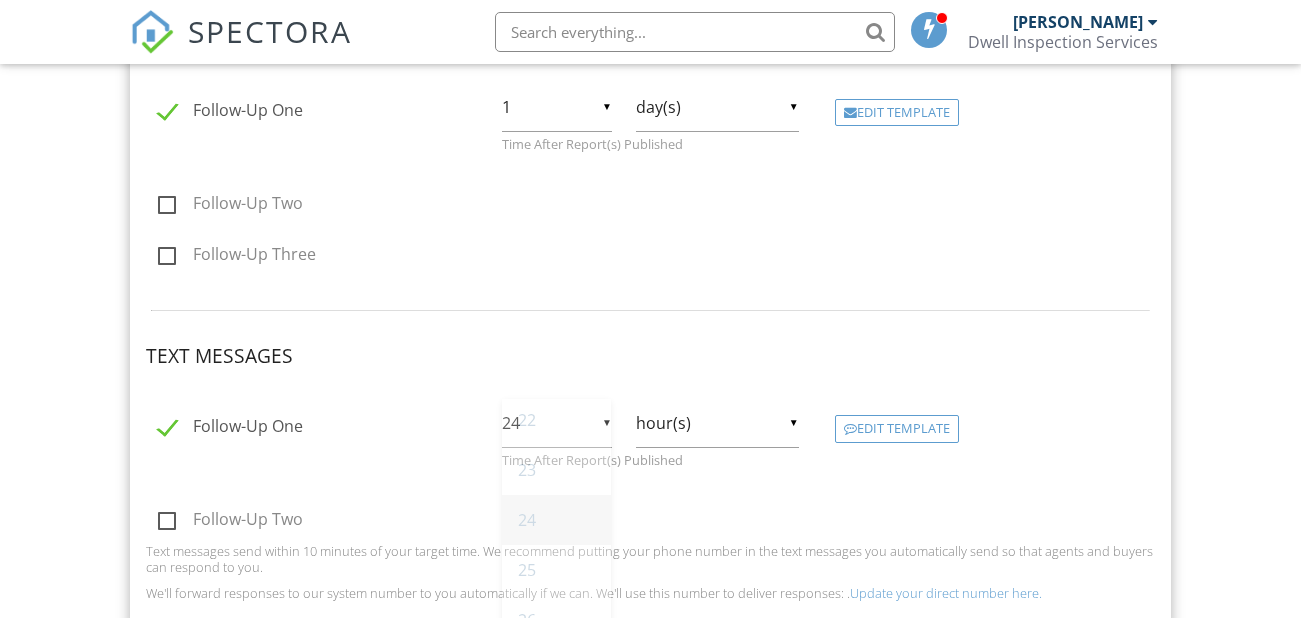 scroll, scrollTop: 1150, scrollLeft: 0, axis: vertical 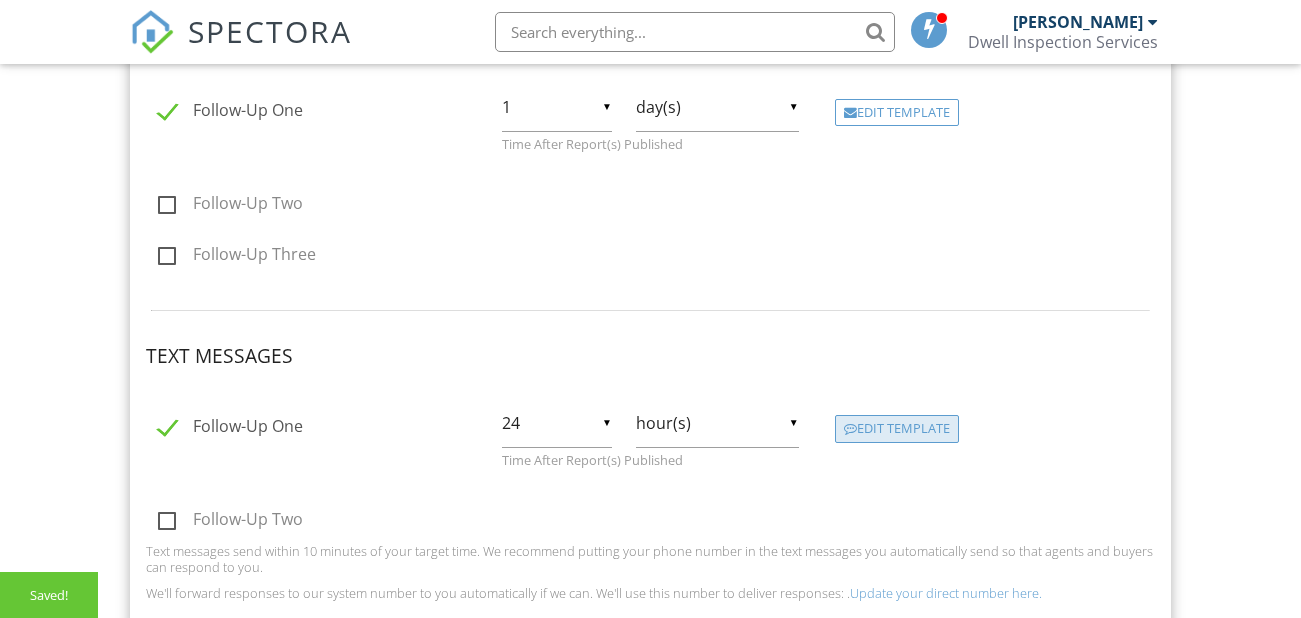 click on "Edit Template" at bounding box center [897, 429] 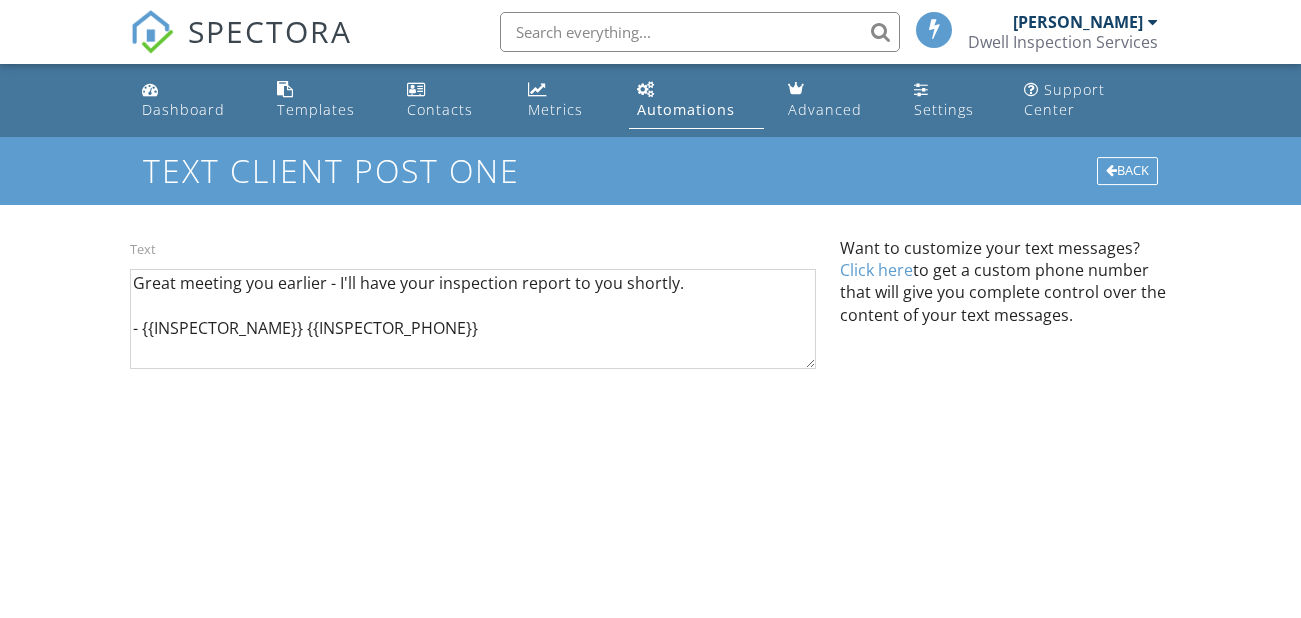 scroll, scrollTop: 0, scrollLeft: 0, axis: both 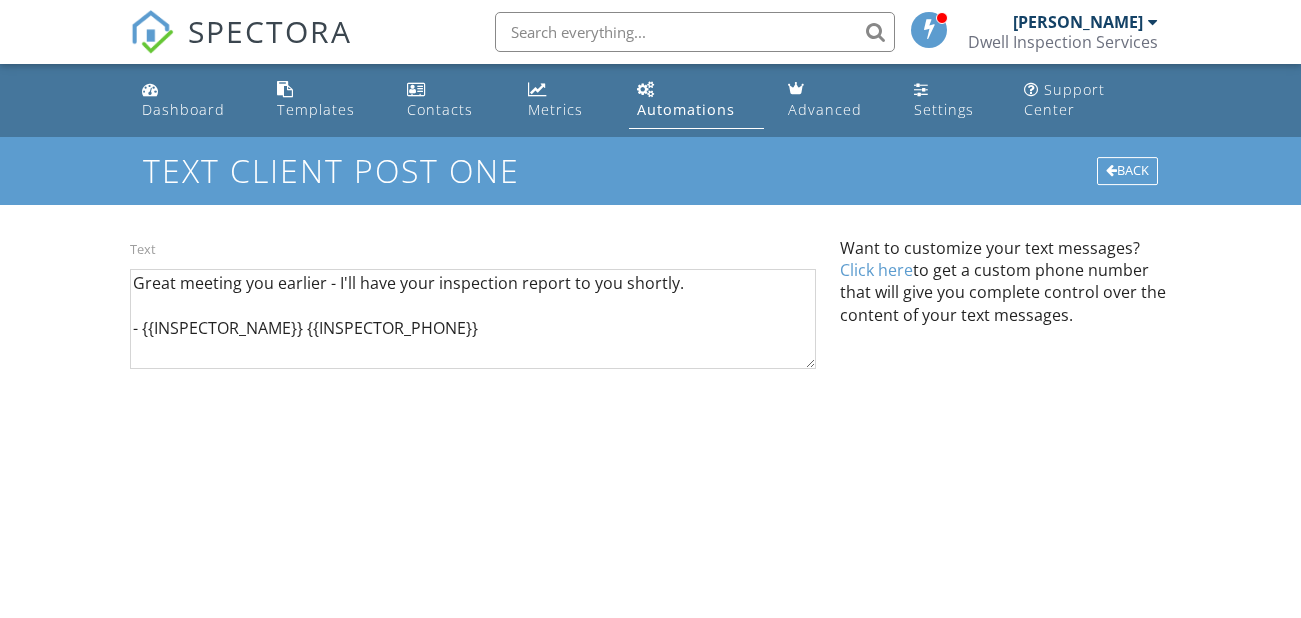 click on "Great meeting you earlier - I'll have your inspection report to you shortly.
- {{INSPECTOR_NAME}} {{INSPECTOR_PHONE}}" at bounding box center [473, 319] 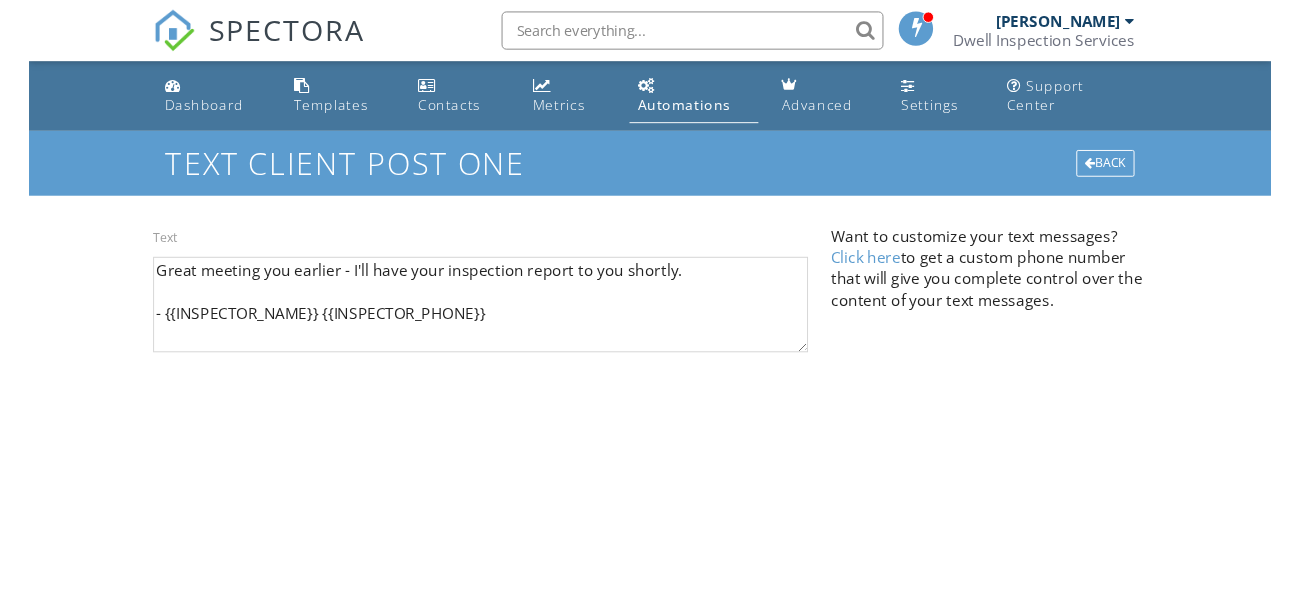 scroll, scrollTop: 0, scrollLeft: 0, axis: both 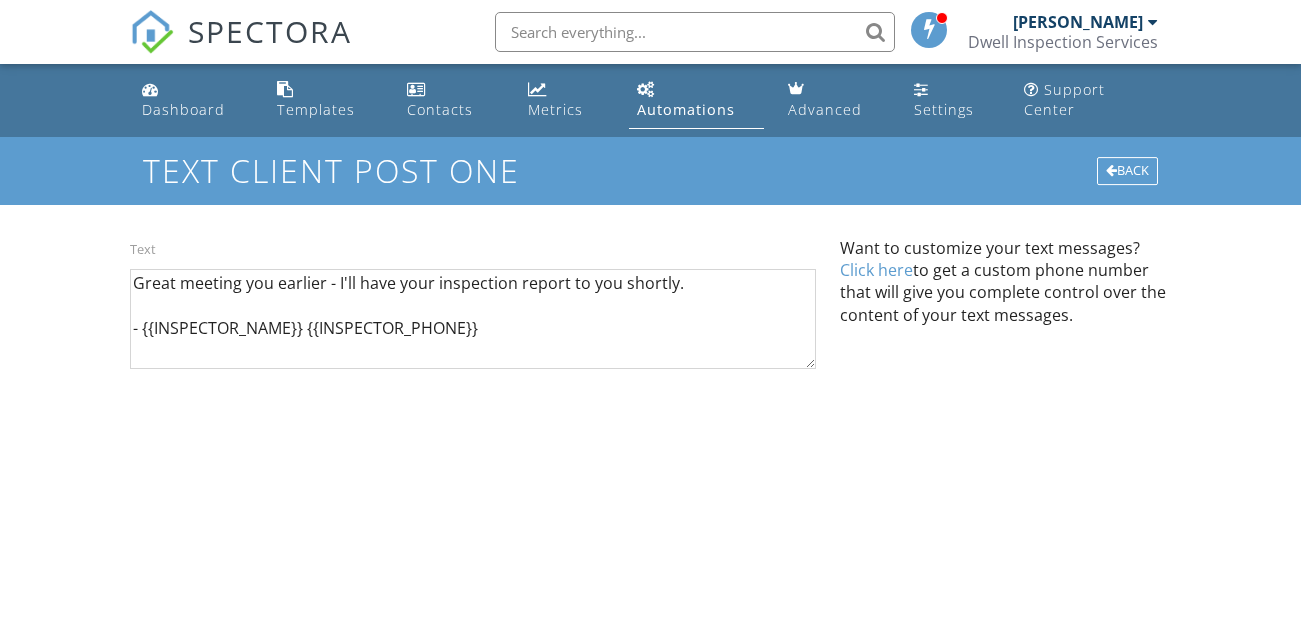 click on "Click here" at bounding box center [876, 270] 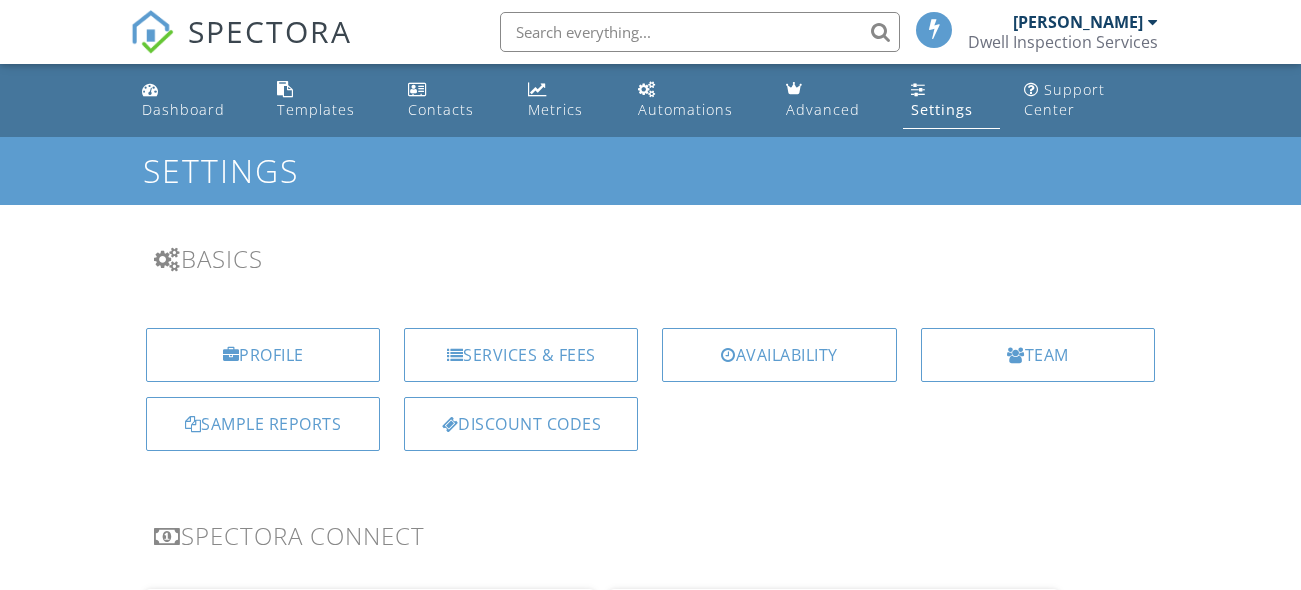 scroll, scrollTop: 1049, scrollLeft: 0, axis: vertical 